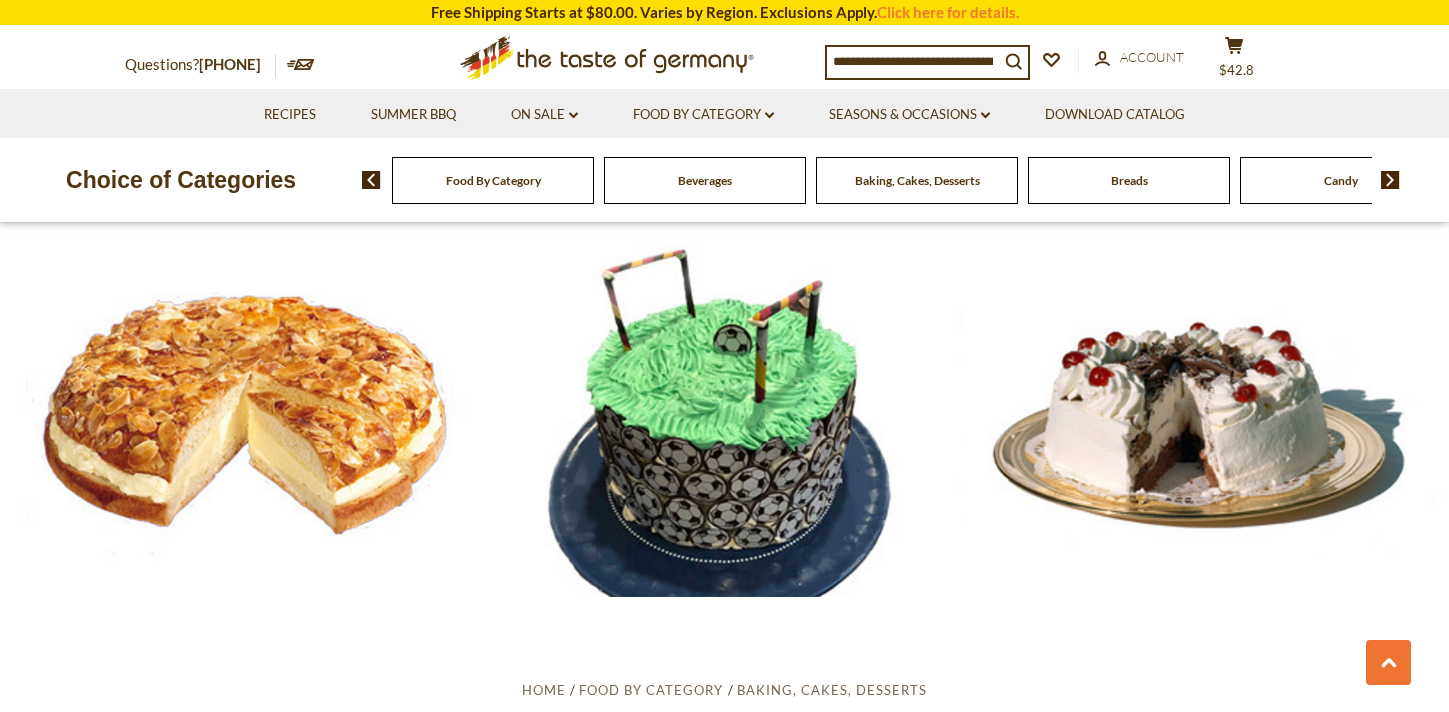scroll, scrollTop: 2881, scrollLeft: 0, axis: vertical 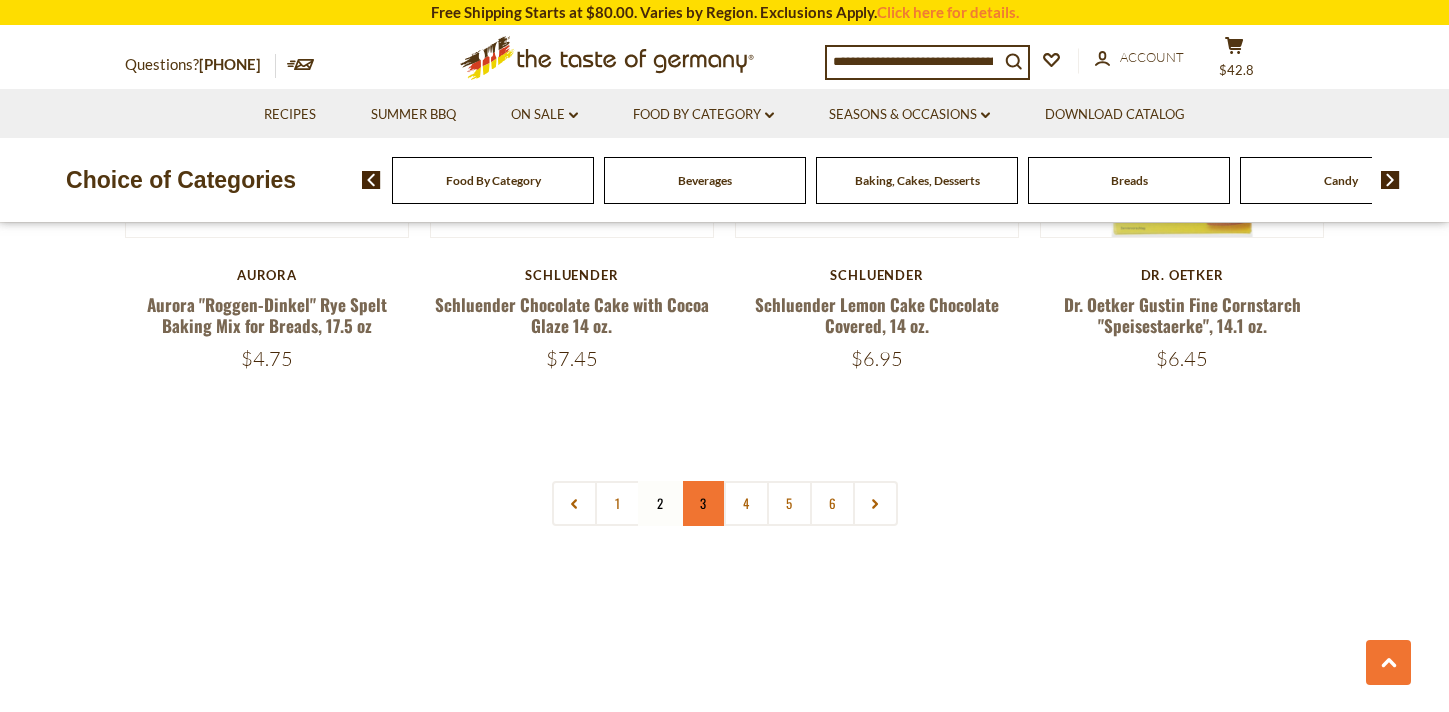 click on "3" at bounding box center [703, 503] 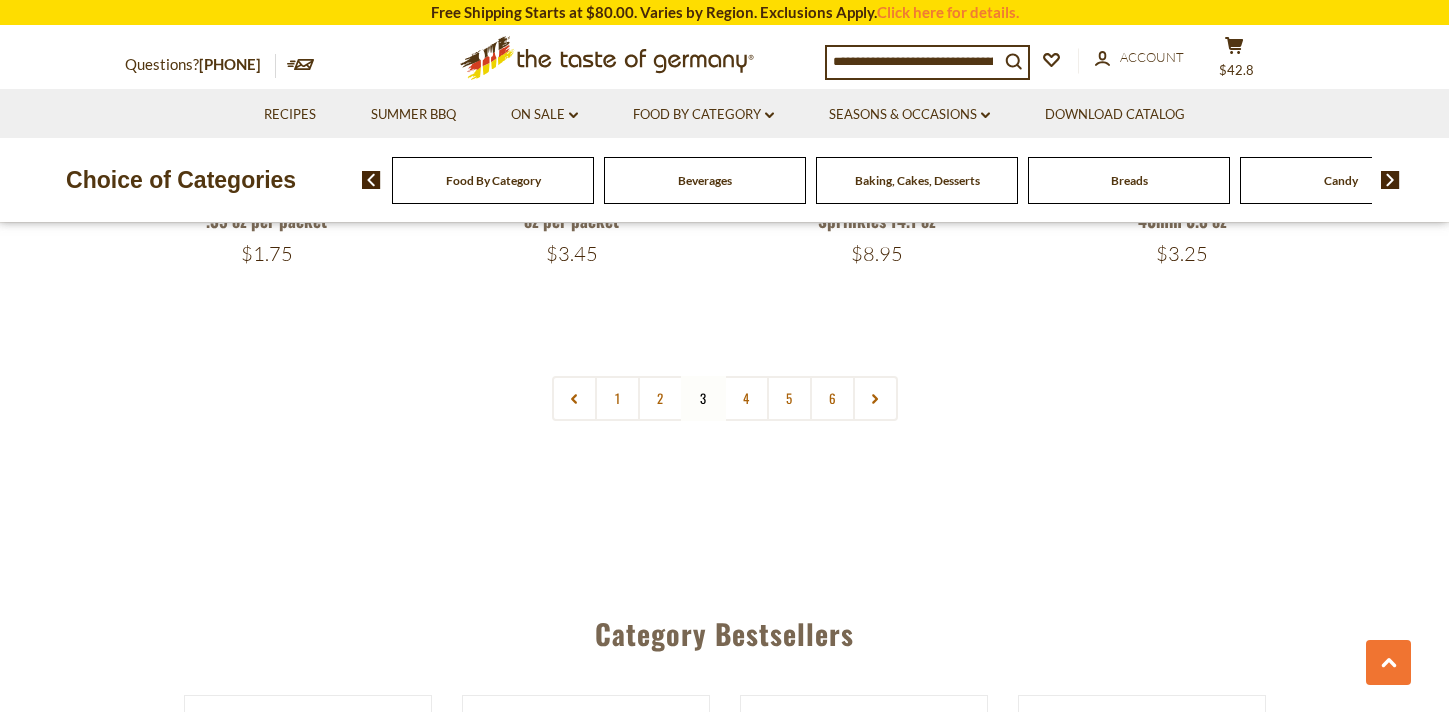 scroll, scrollTop: 4823, scrollLeft: 0, axis: vertical 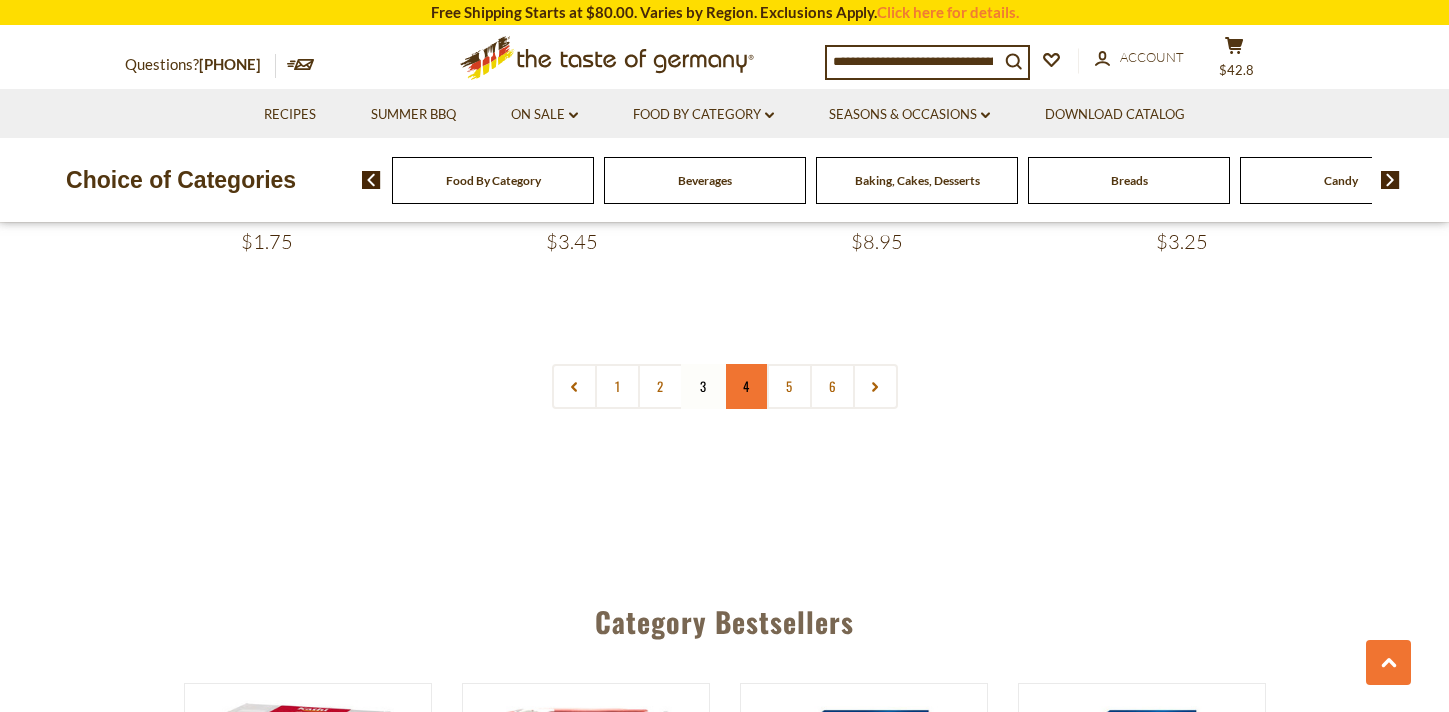 click on "4" at bounding box center (746, 386) 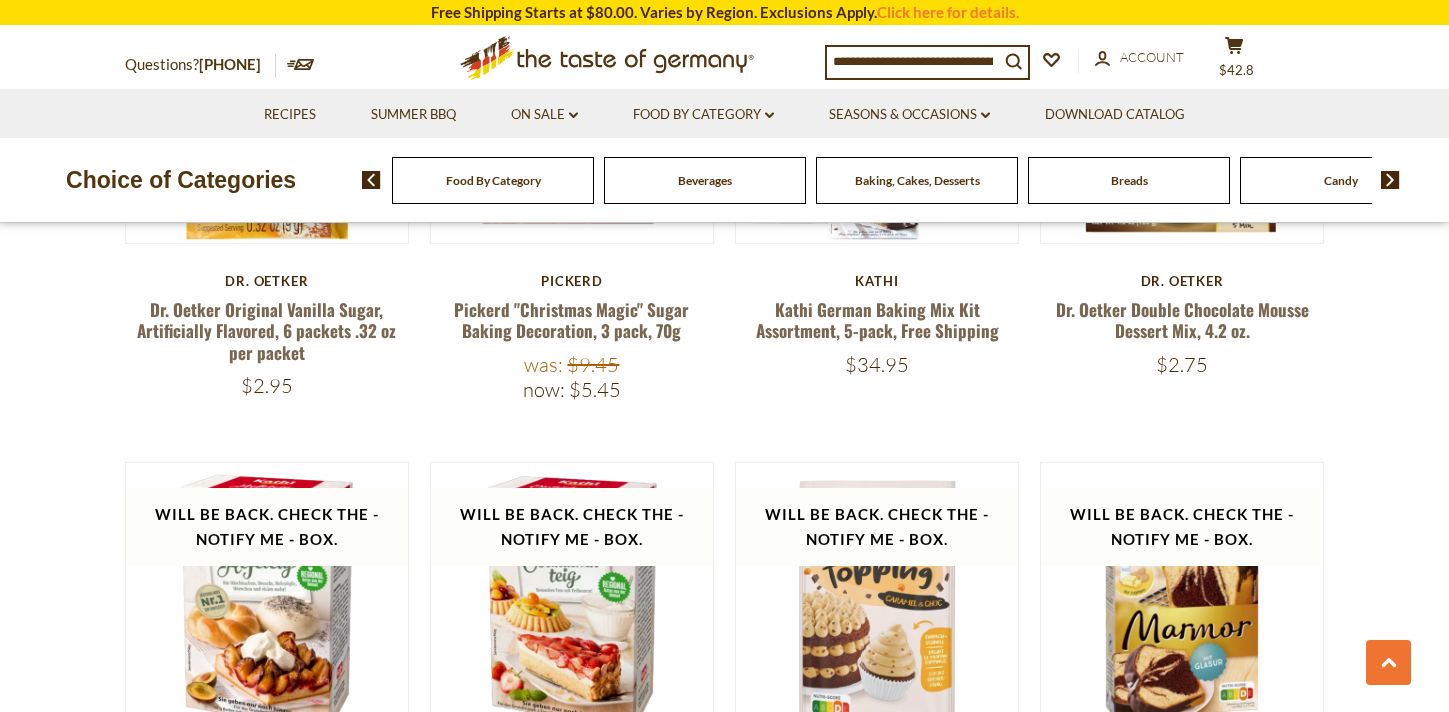 scroll, scrollTop: 2298, scrollLeft: 0, axis: vertical 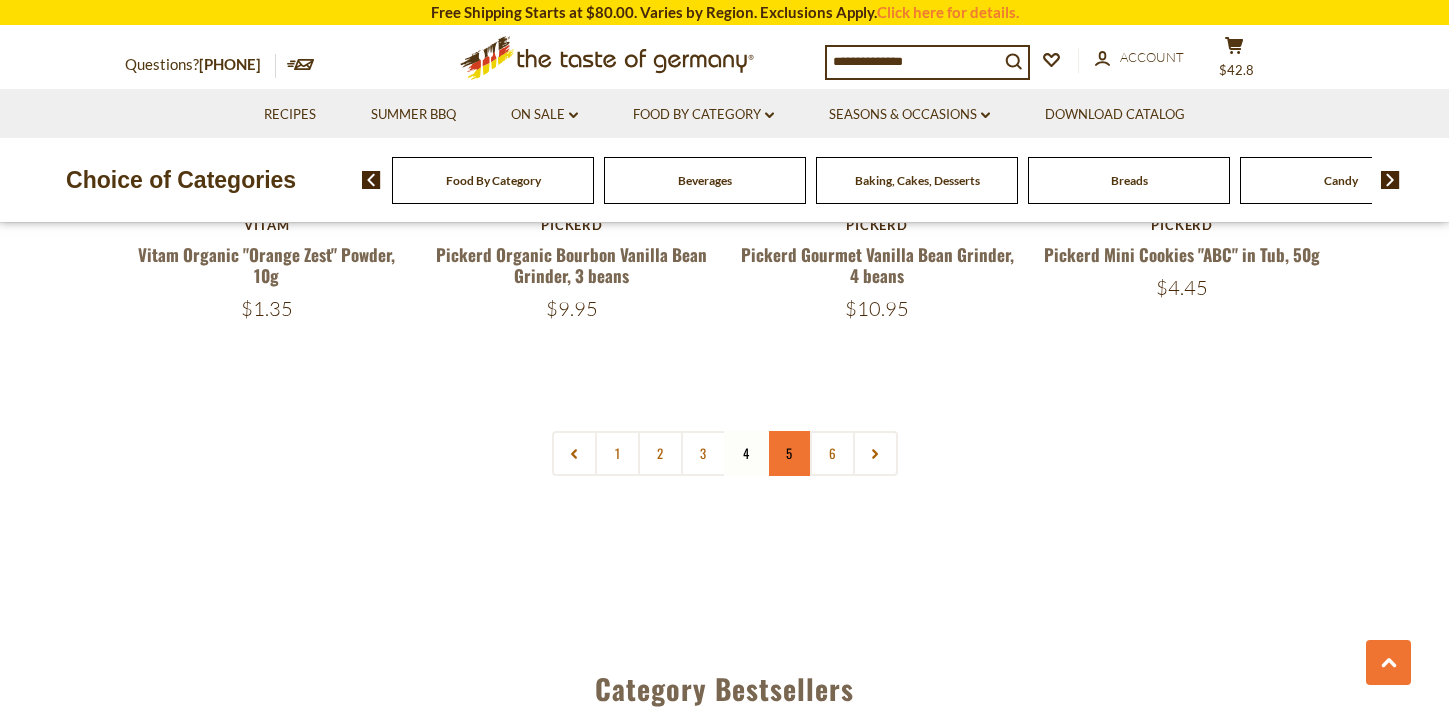 click on "5" at bounding box center (789, 453) 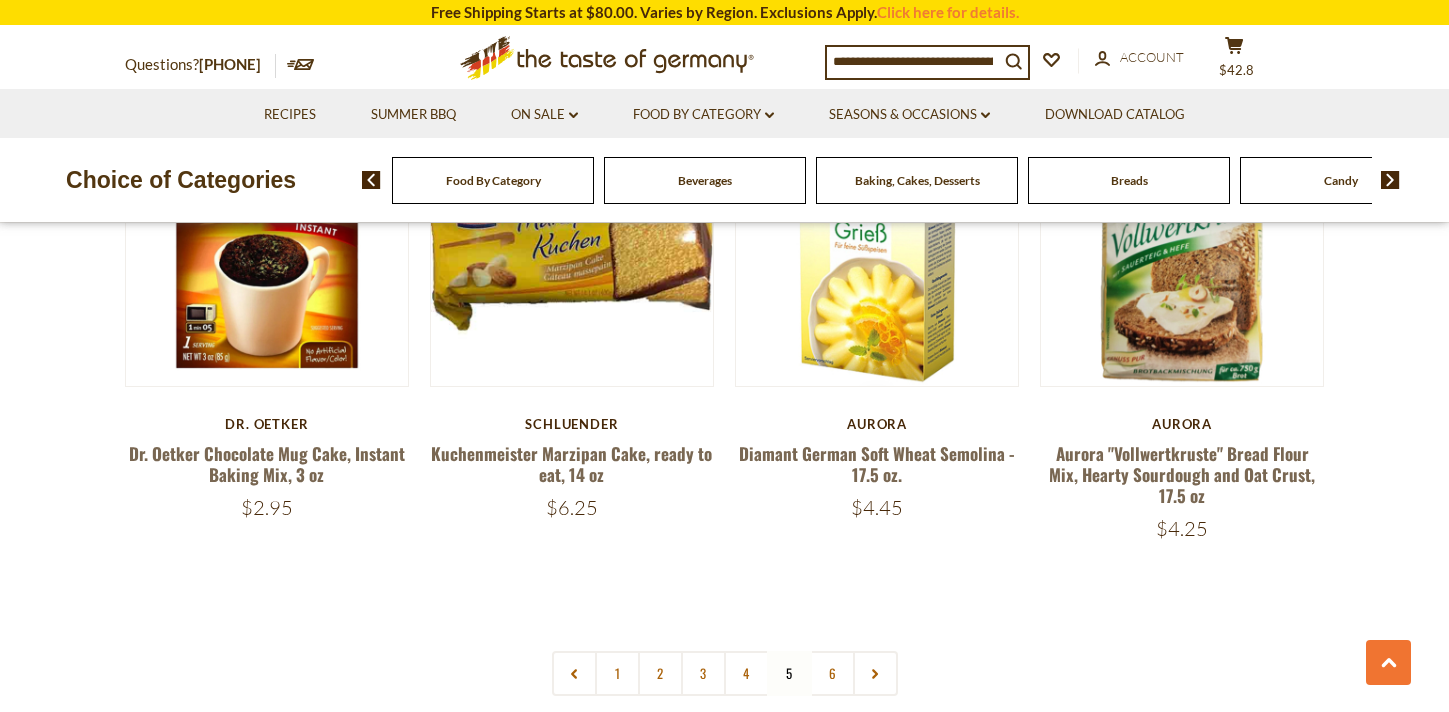 scroll, scrollTop: 4560, scrollLeft: 0, axis: vertical 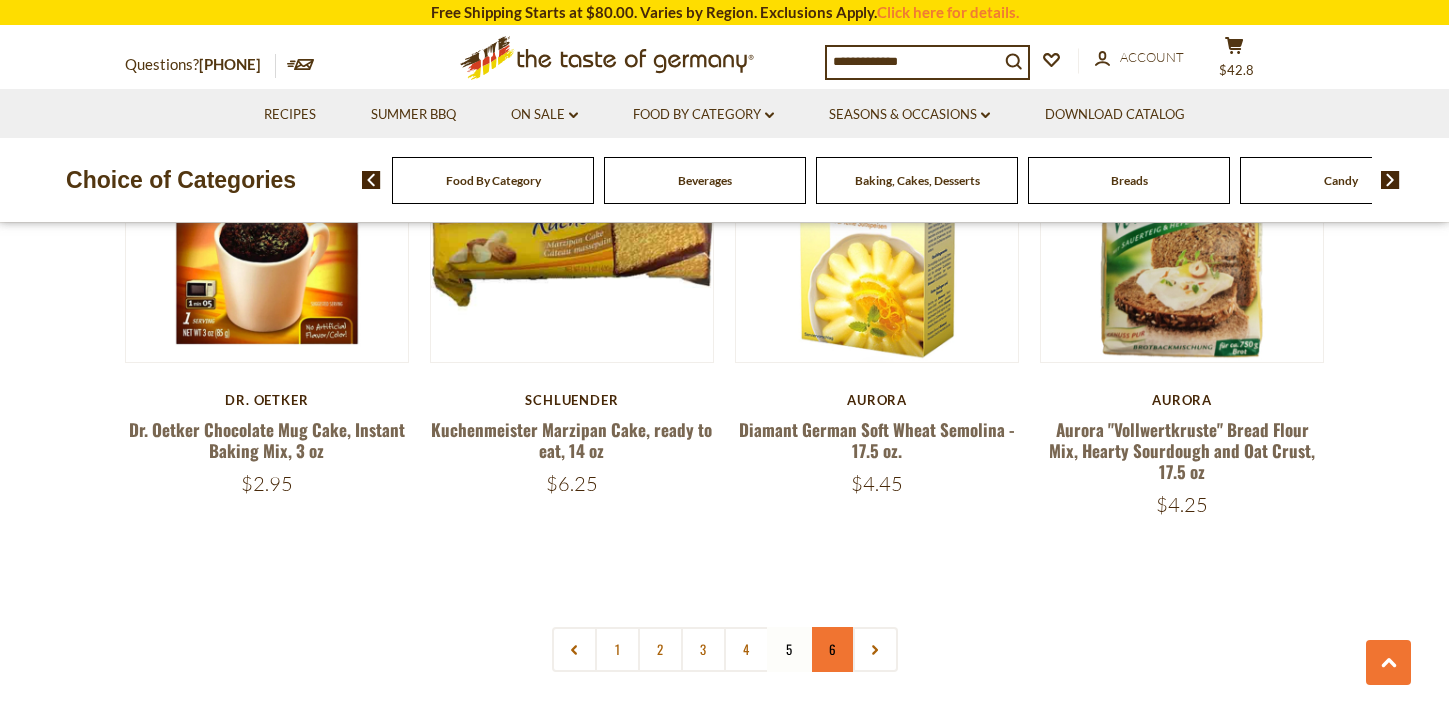 click on "6" at bounding box center (832, 649) 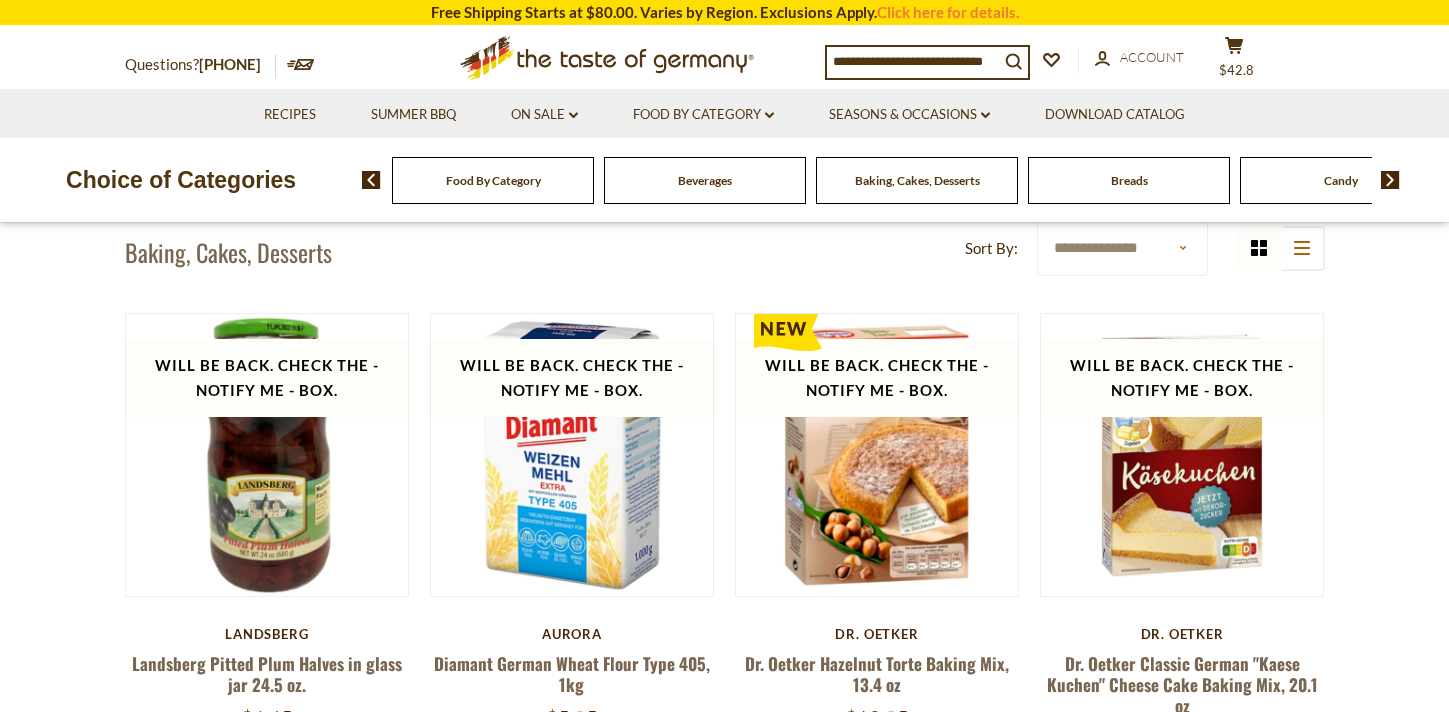 scroll, scrollTop: 462, scrollLeft: 0, axis: vertical 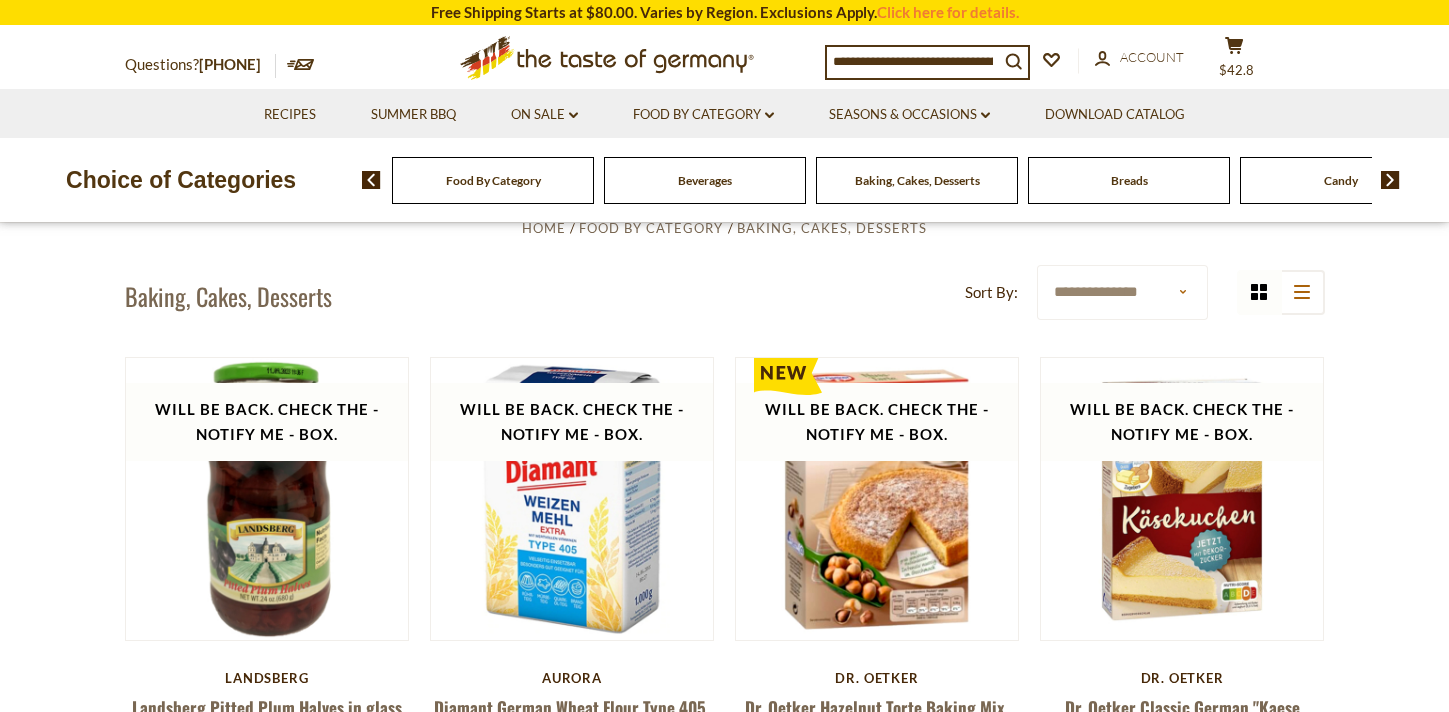 click on "Breads" at bounding box center (493, 180) 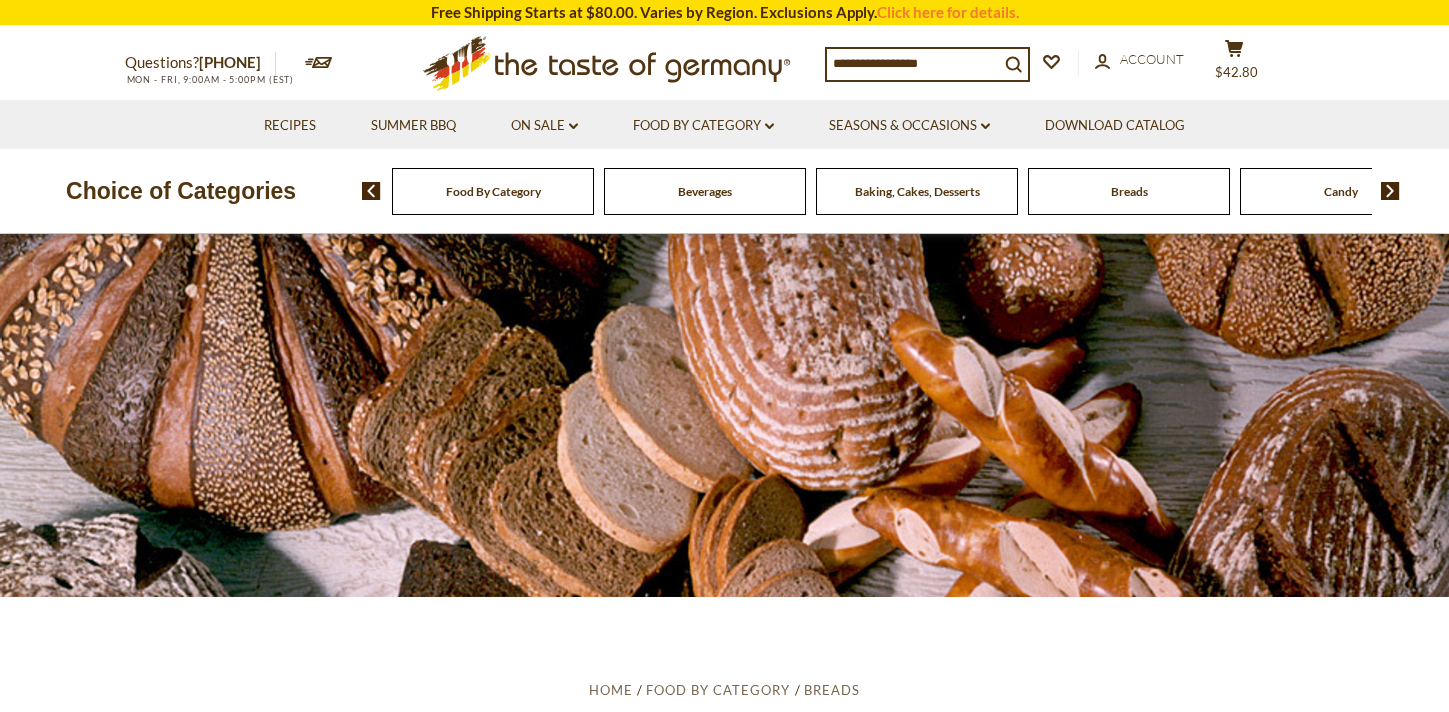scroll, scrollTop: 0, scrollLeft: 0, axis: both 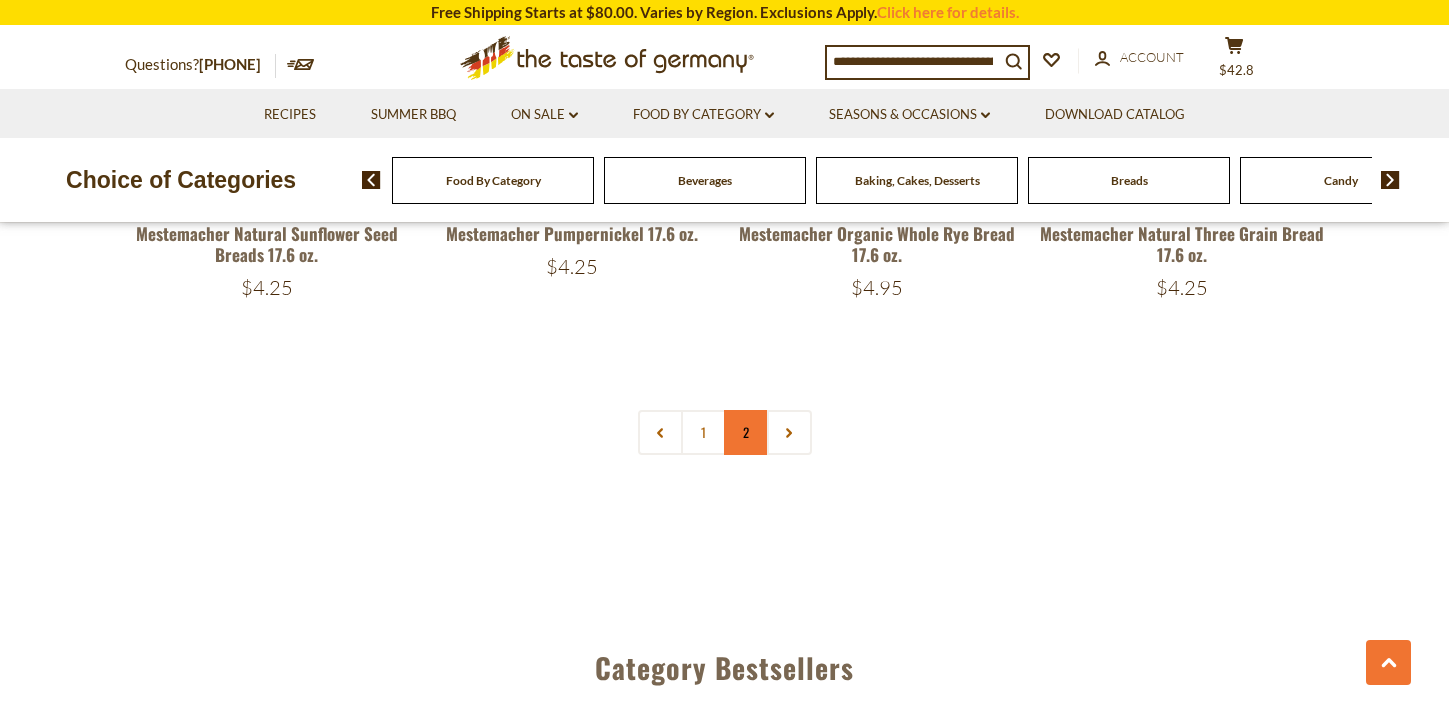 click on "2" at bounding box center (746, 432) 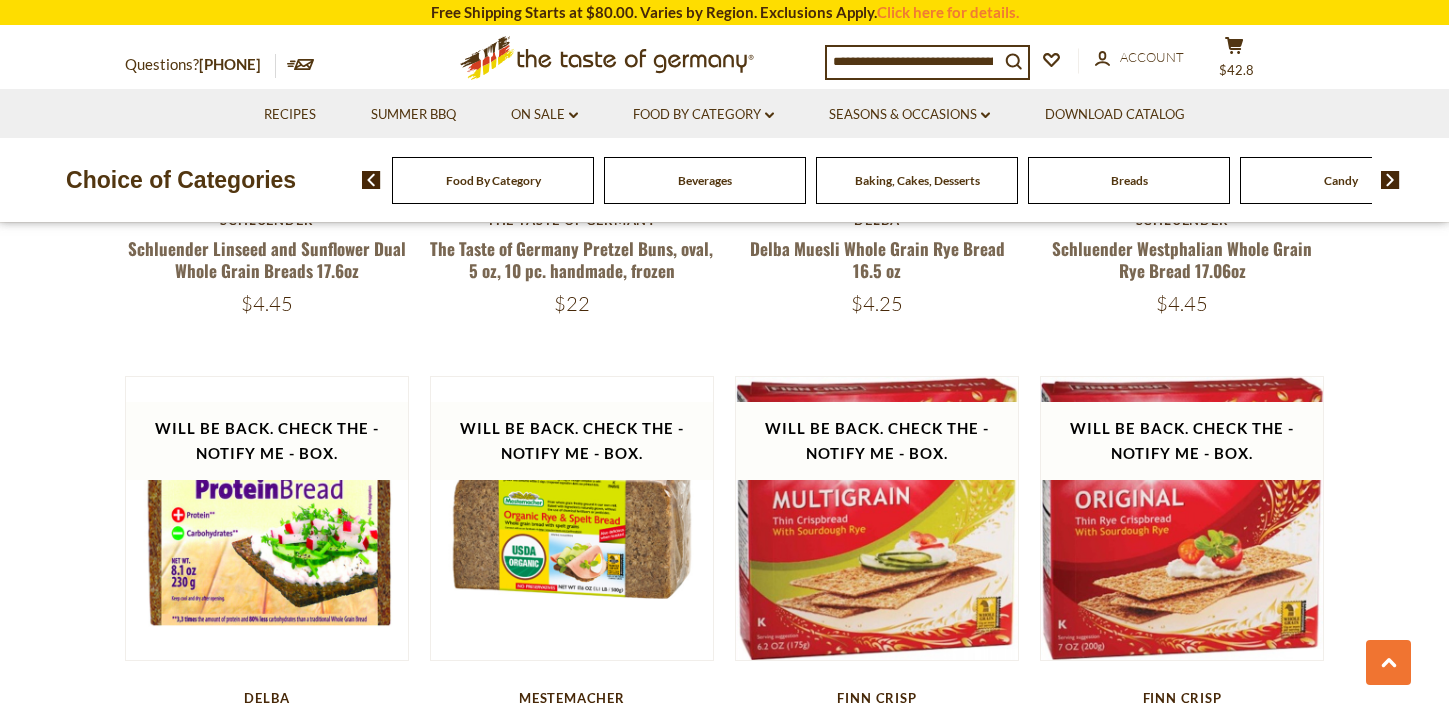 scroll, scrollTop: 2377, scrollLeft: 0, axis: vertical 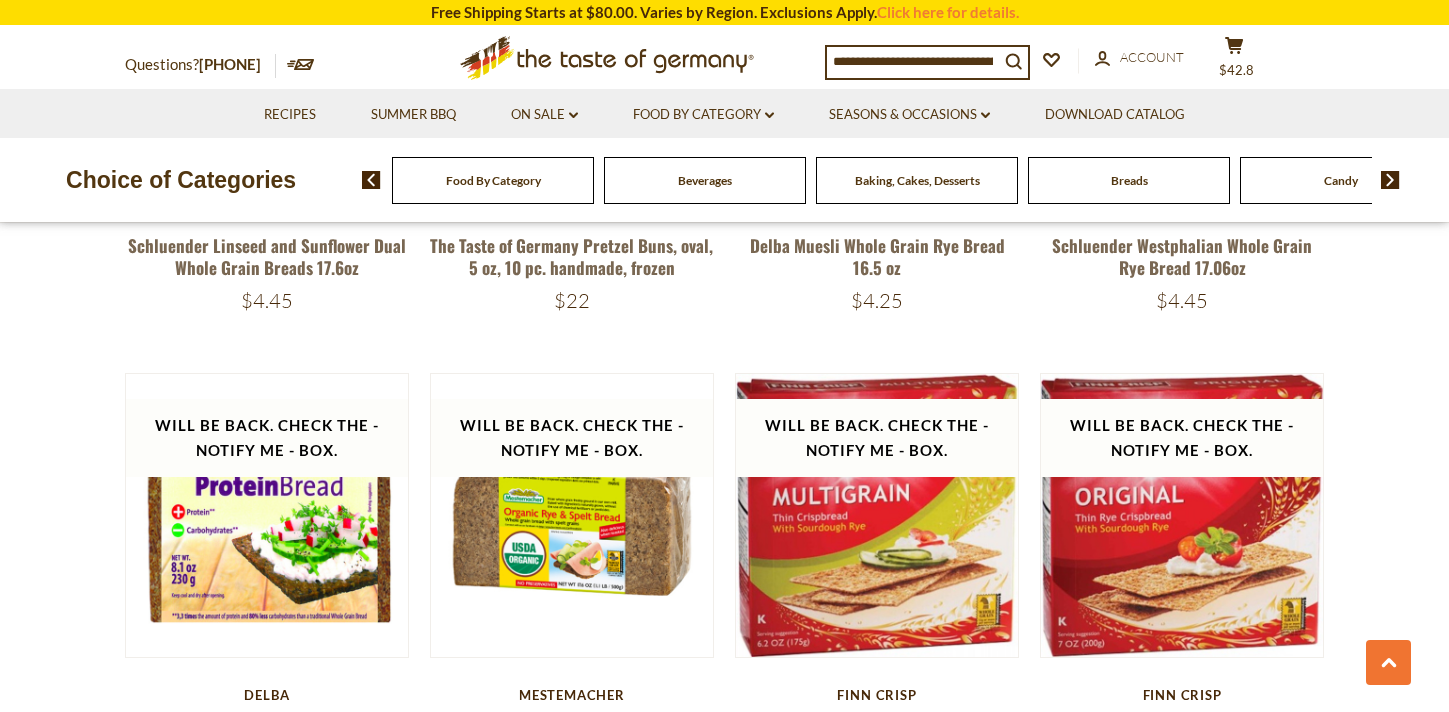 click on "Candy" at bounding box center [1341, 180] 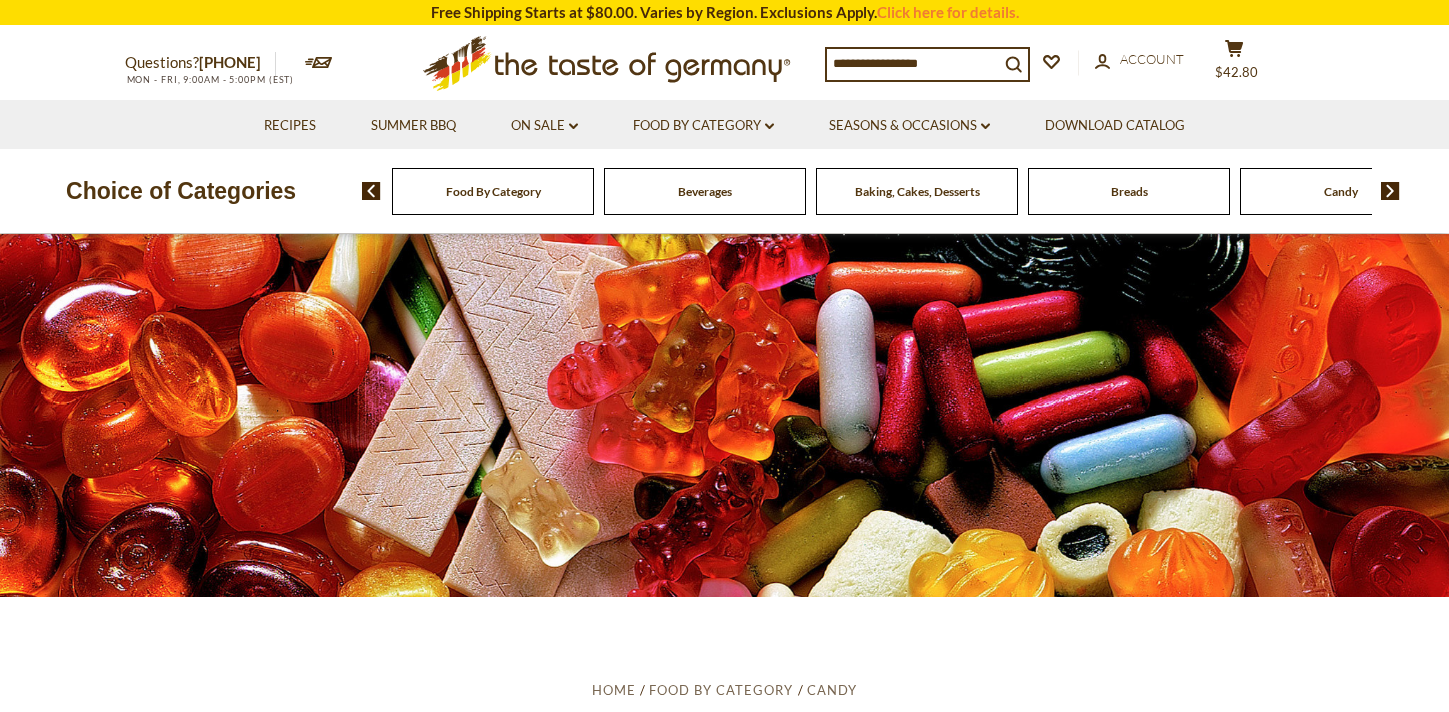 scroll, scrollTop: 0, scrollLeft: 0, axis: both 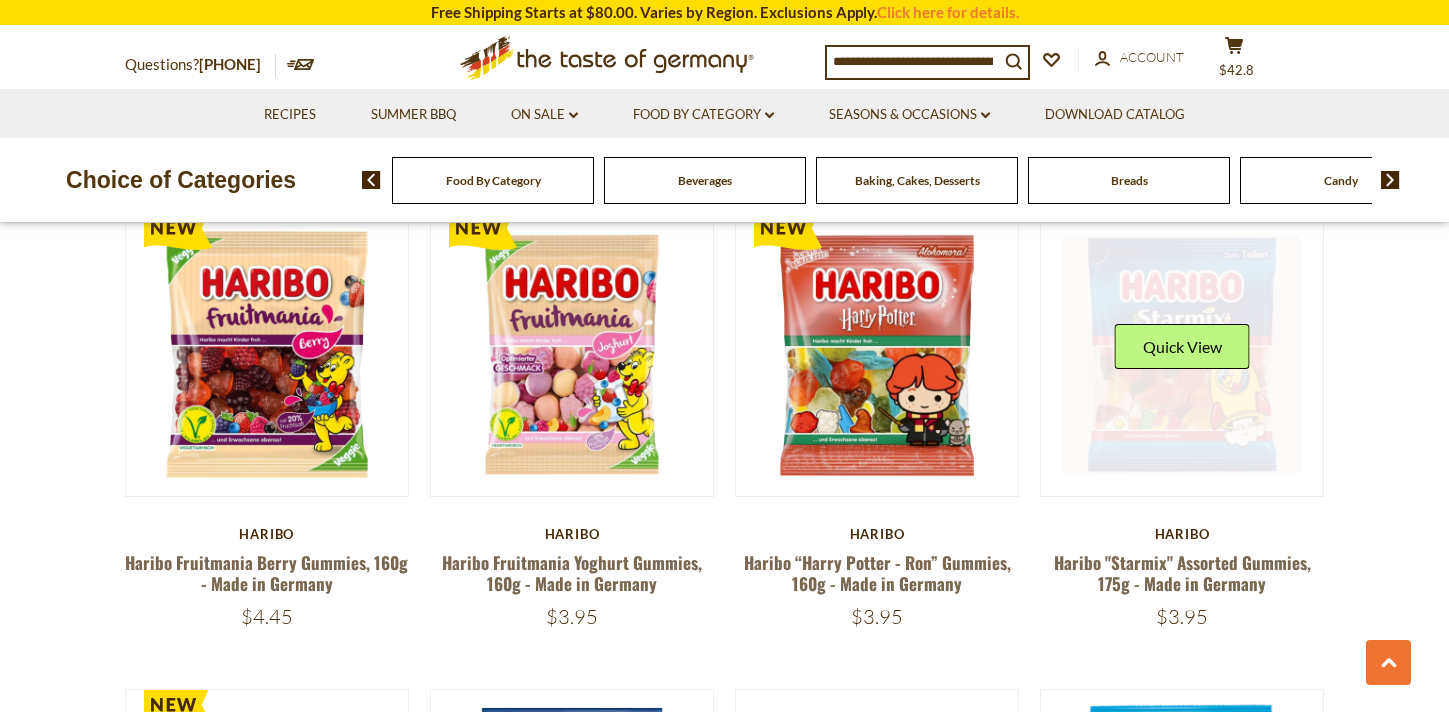 click at bounding box center (1182, 354) 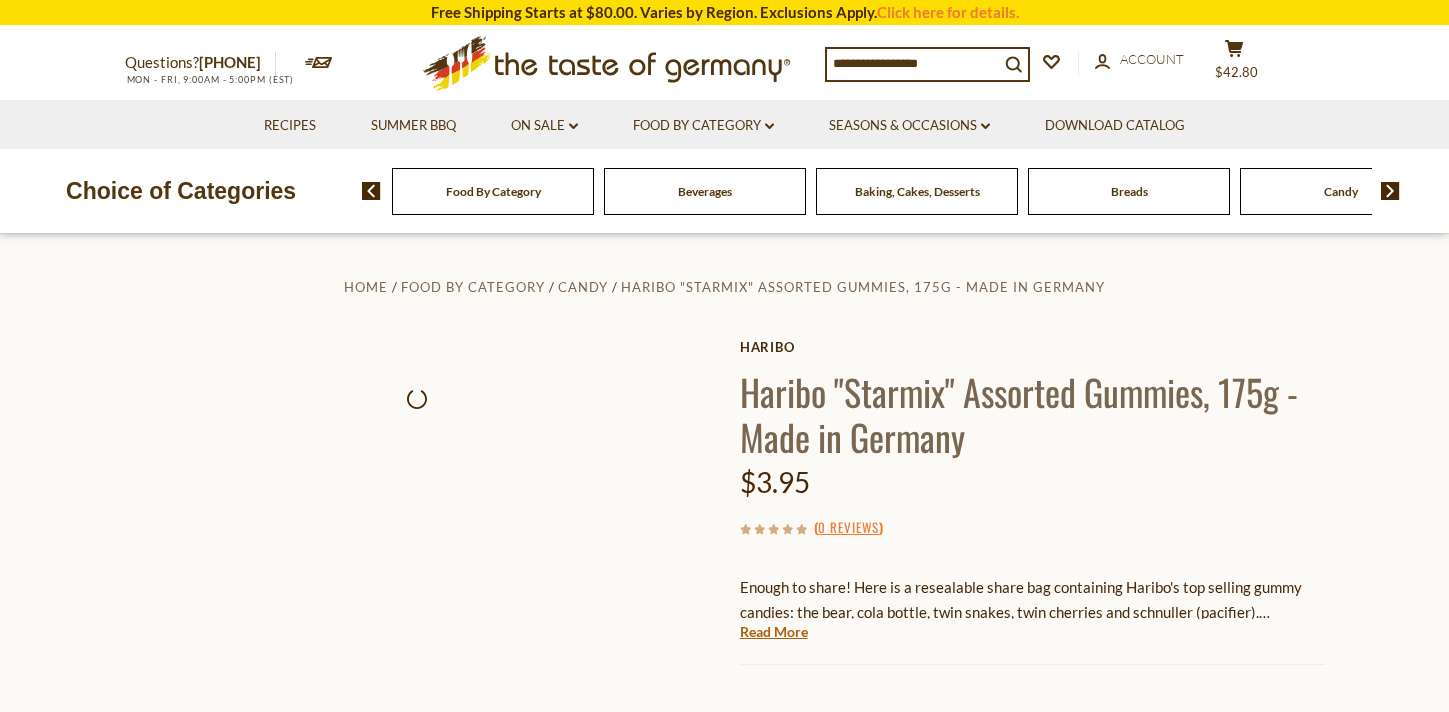 scroll, scrollTop: 0, scrollLeft: 0, axis: both 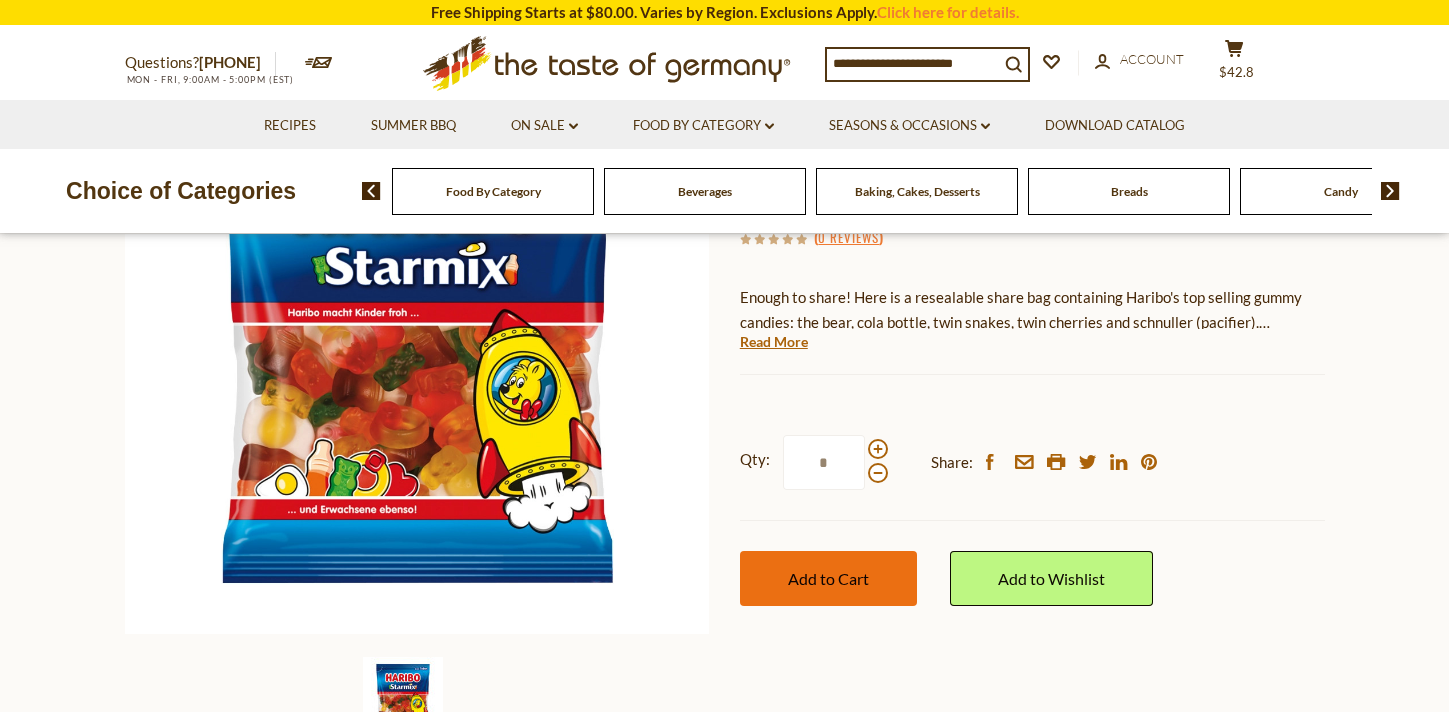 click on "Add to Cart" at bounding box center [828, 578] 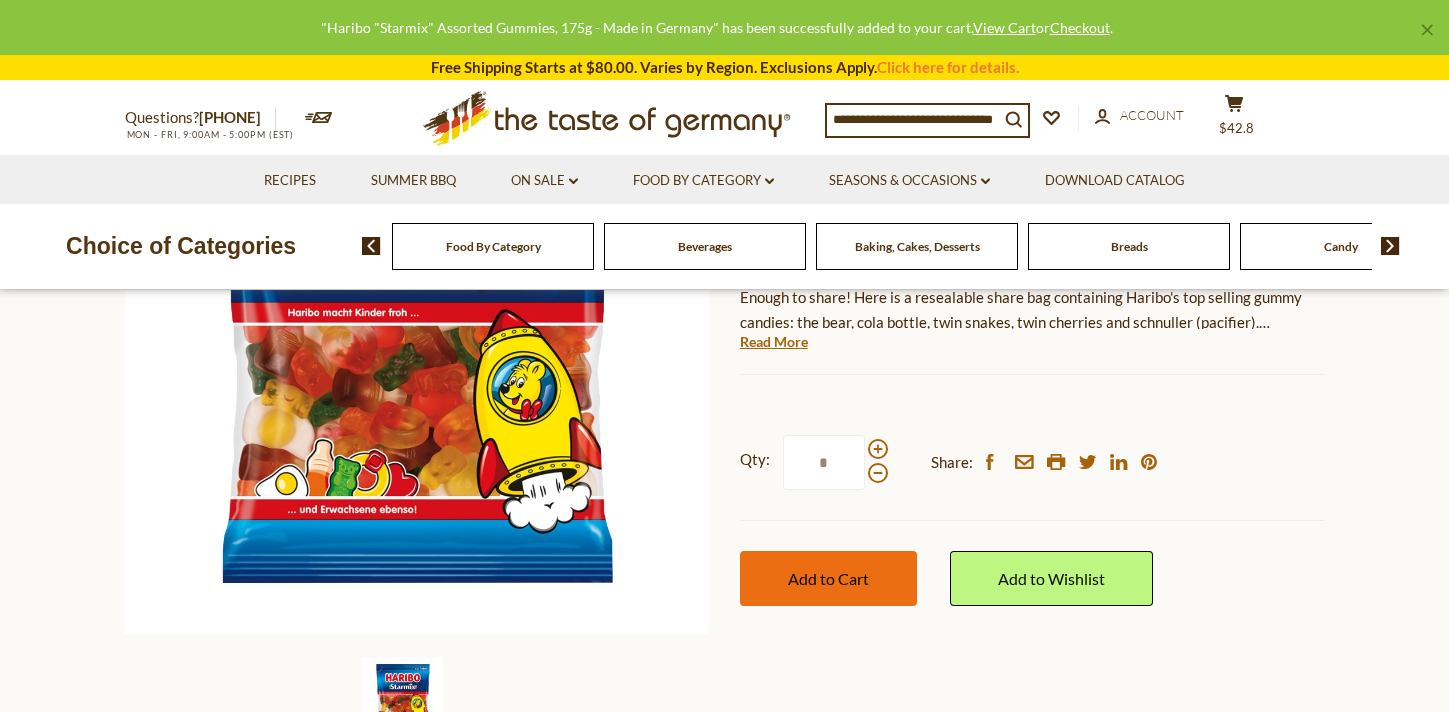 click on "Add to Cart" at bounding box center (828, 578) 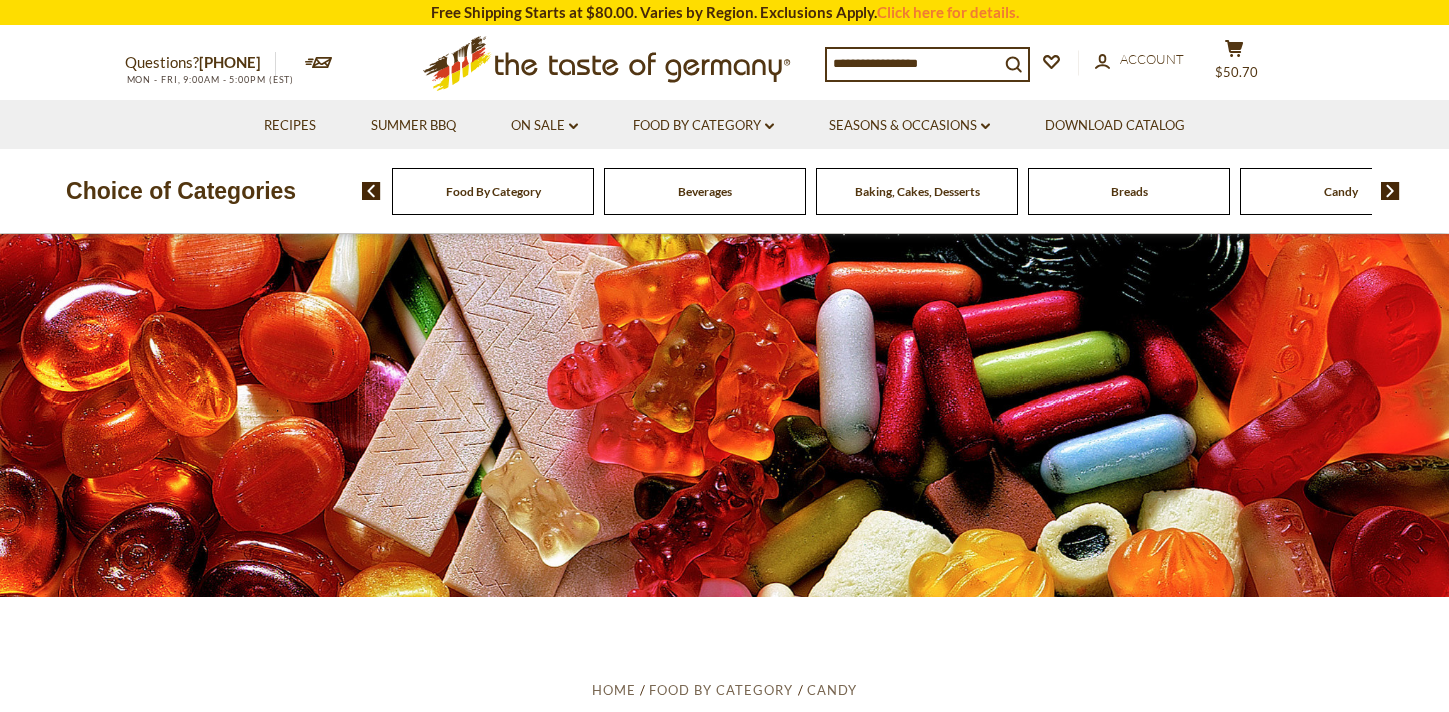 scroll, scrollTop: 3058, scrollLeft: 0, axis: vertical 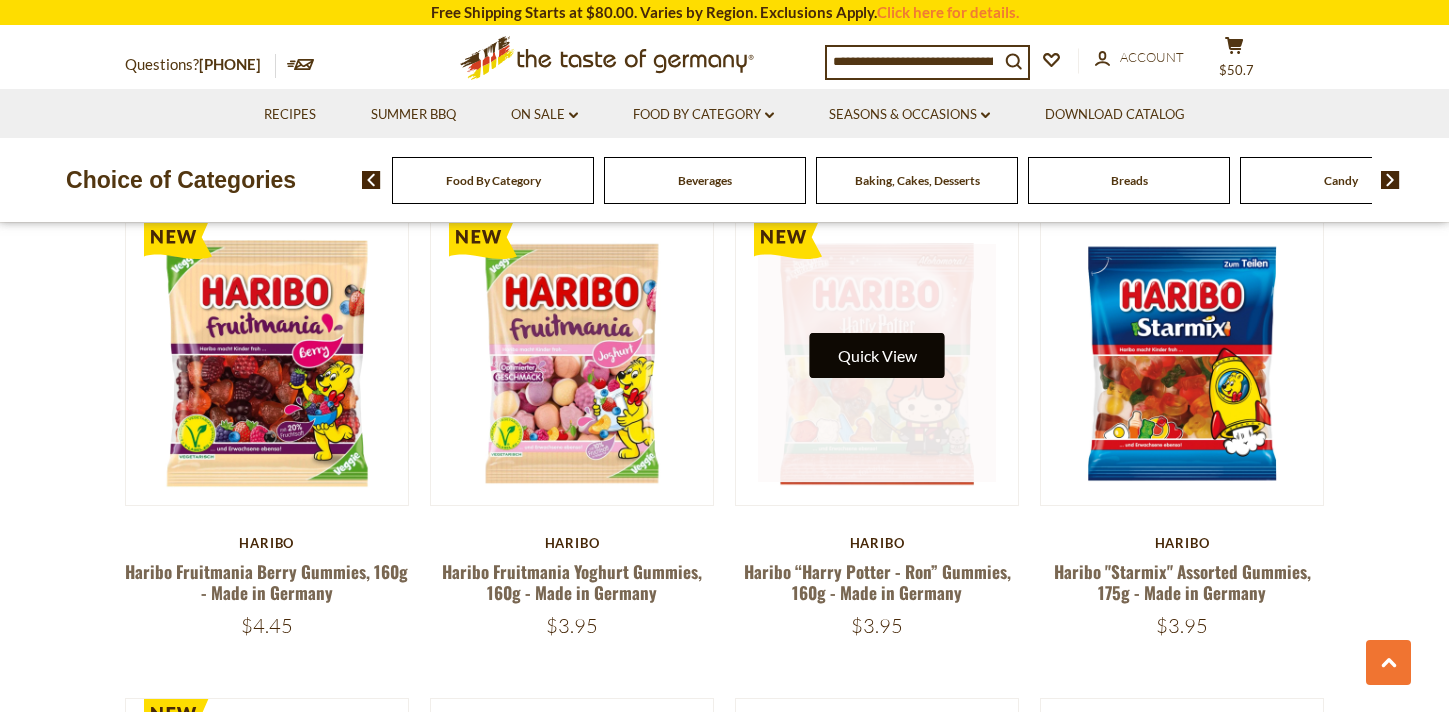 click on "Quick View" at bounding box center [877, 355] 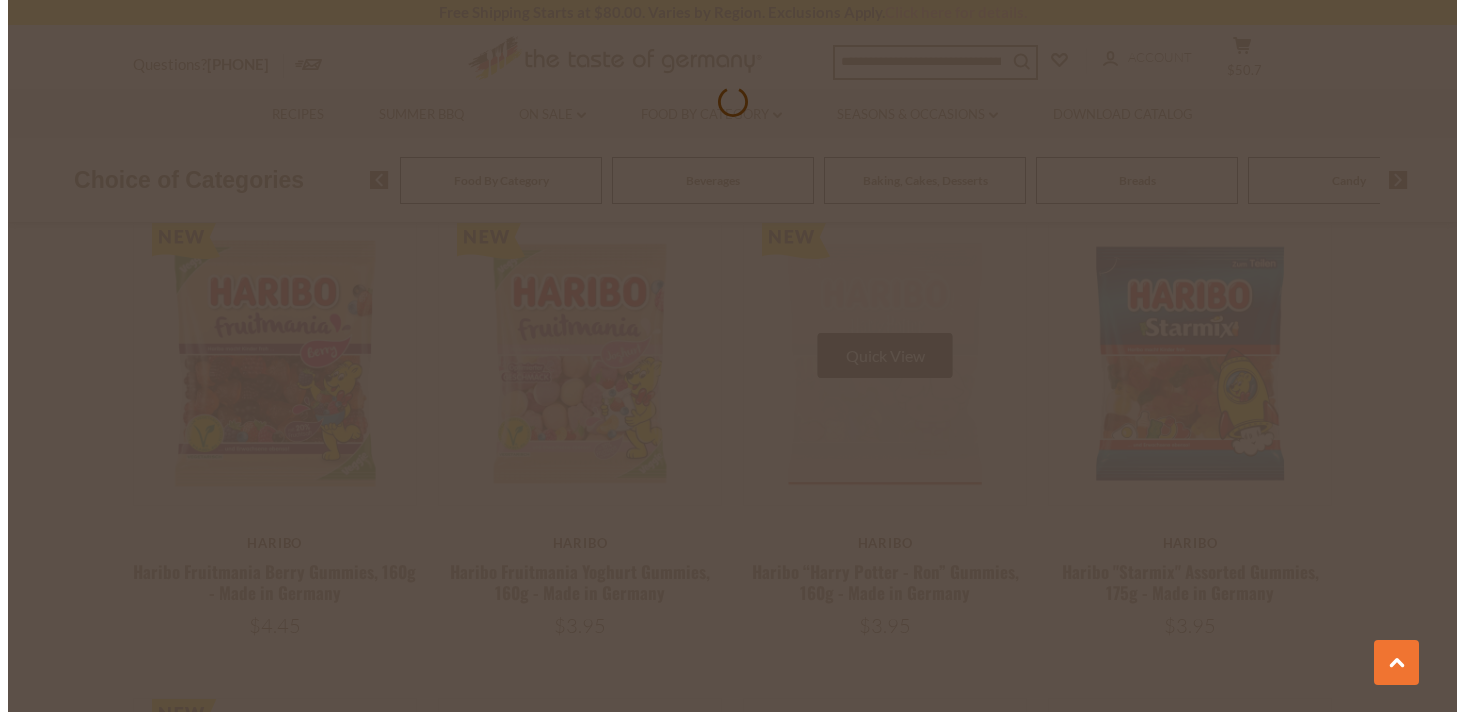 scroll, scrollTop: 3053, scrollLeft: 0, axis: vertical 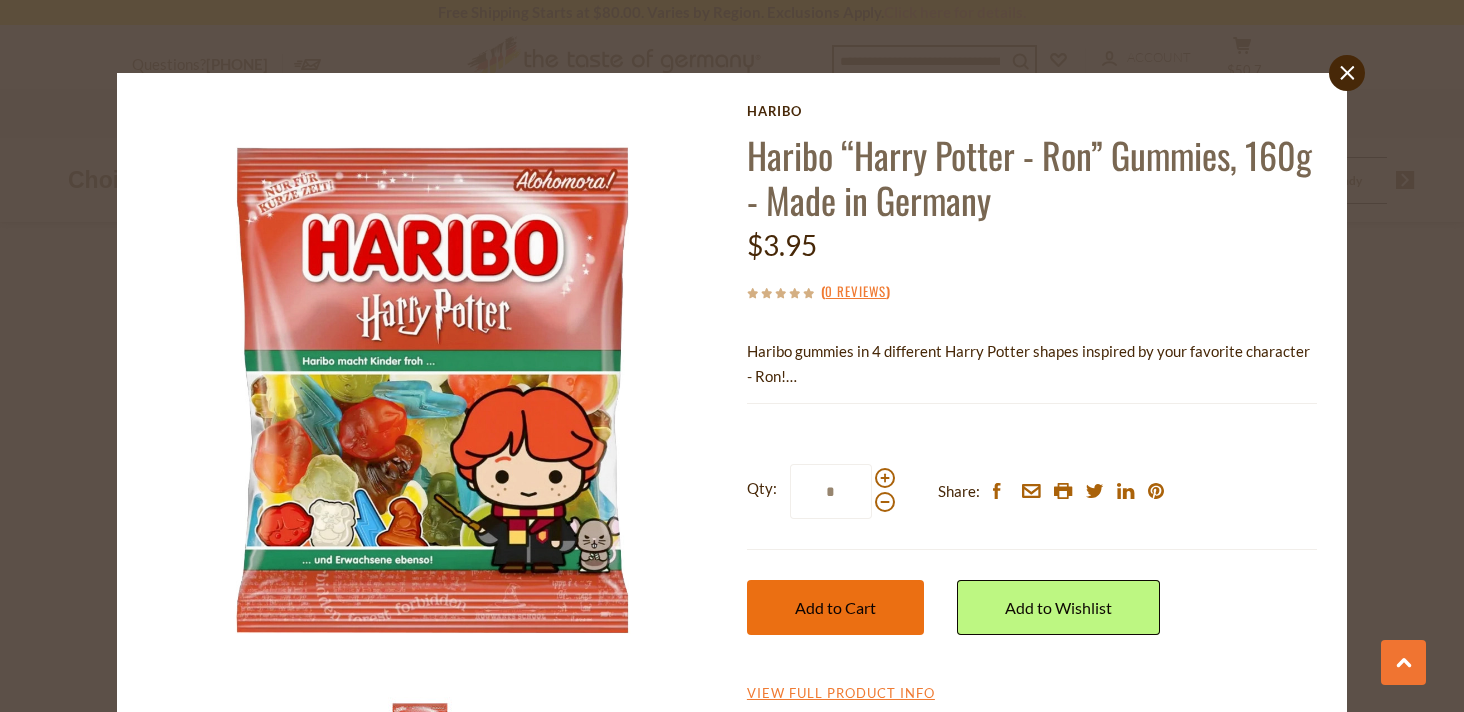 click on "Add to Cart" at bounding box center [835, 607] 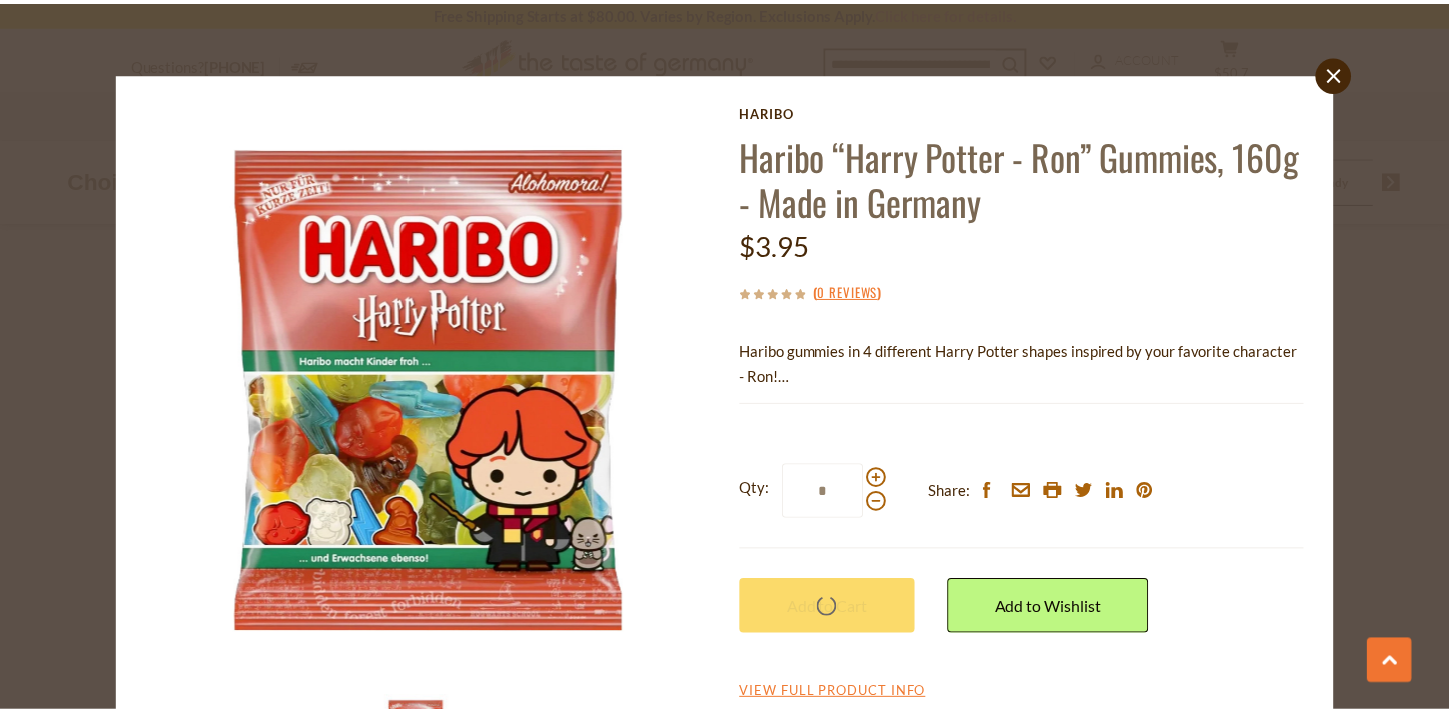 scroll, scrollTop: 3049, scrollLeft: 0, axis: vertical 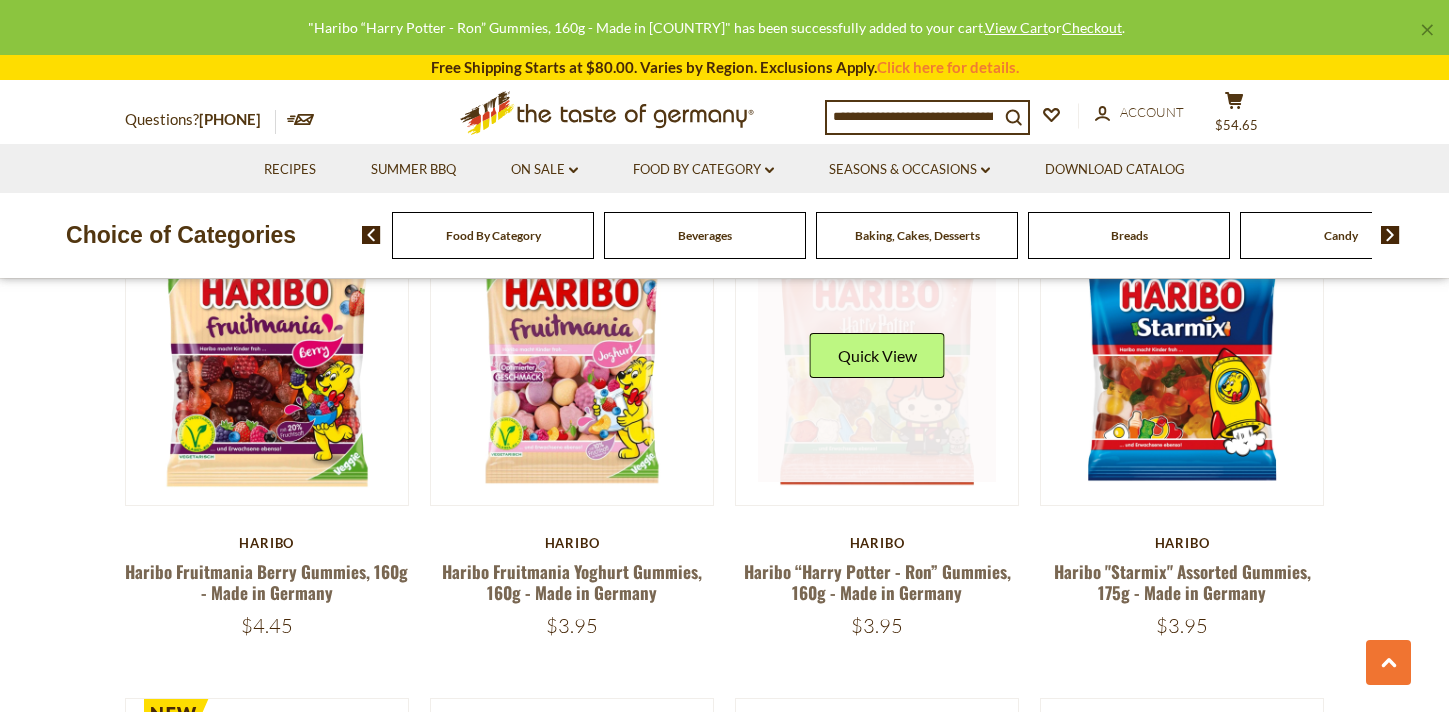 click at bounding box center (877, 363) 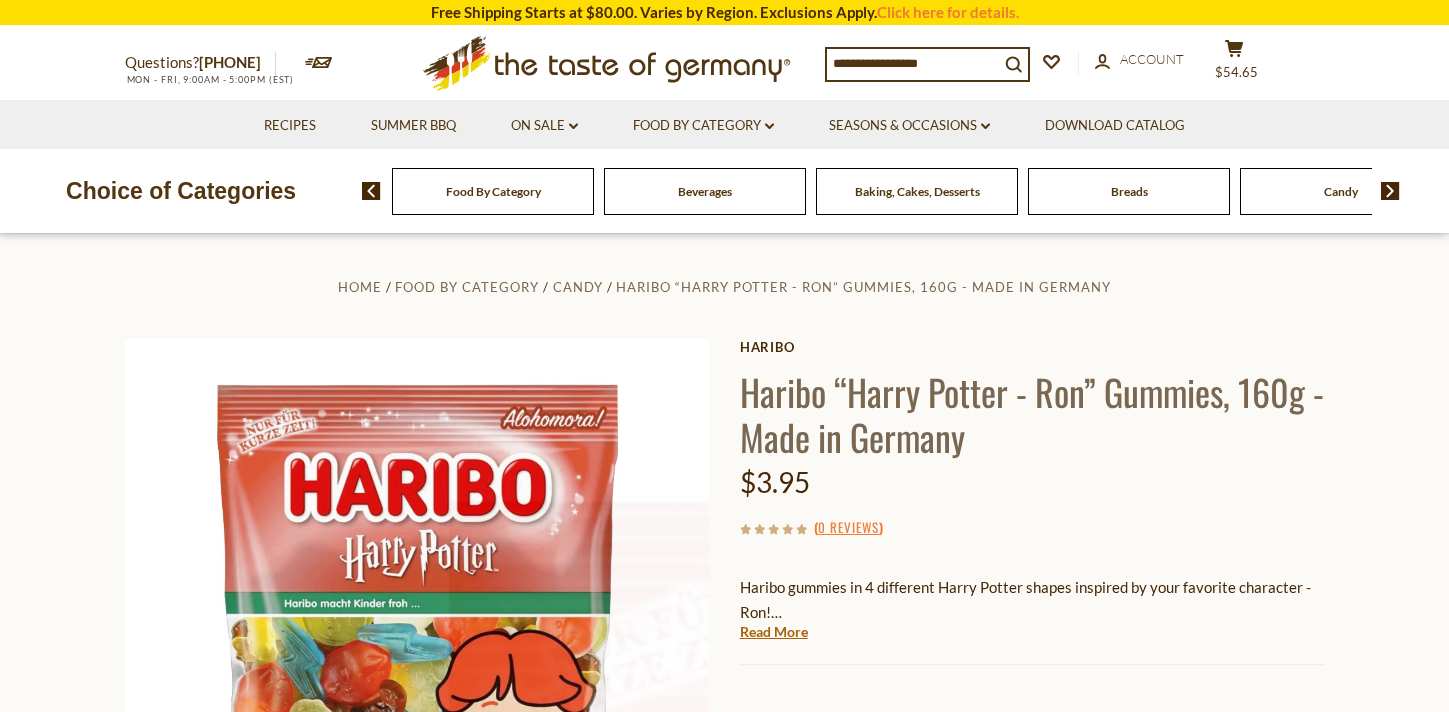 scroll, scrollTop: 0, scrollLeft: 0, axis: both 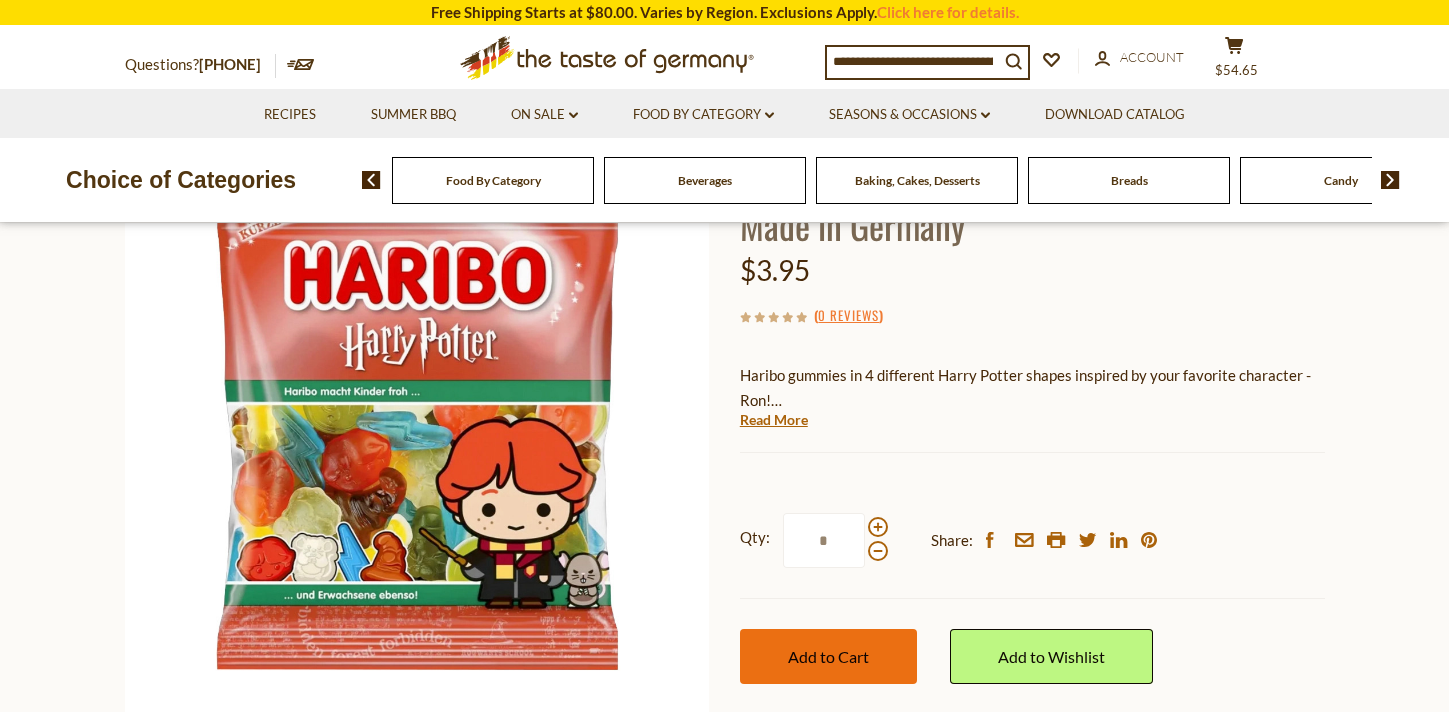 click on "Add to Cart" at bounding box center (828, 656) 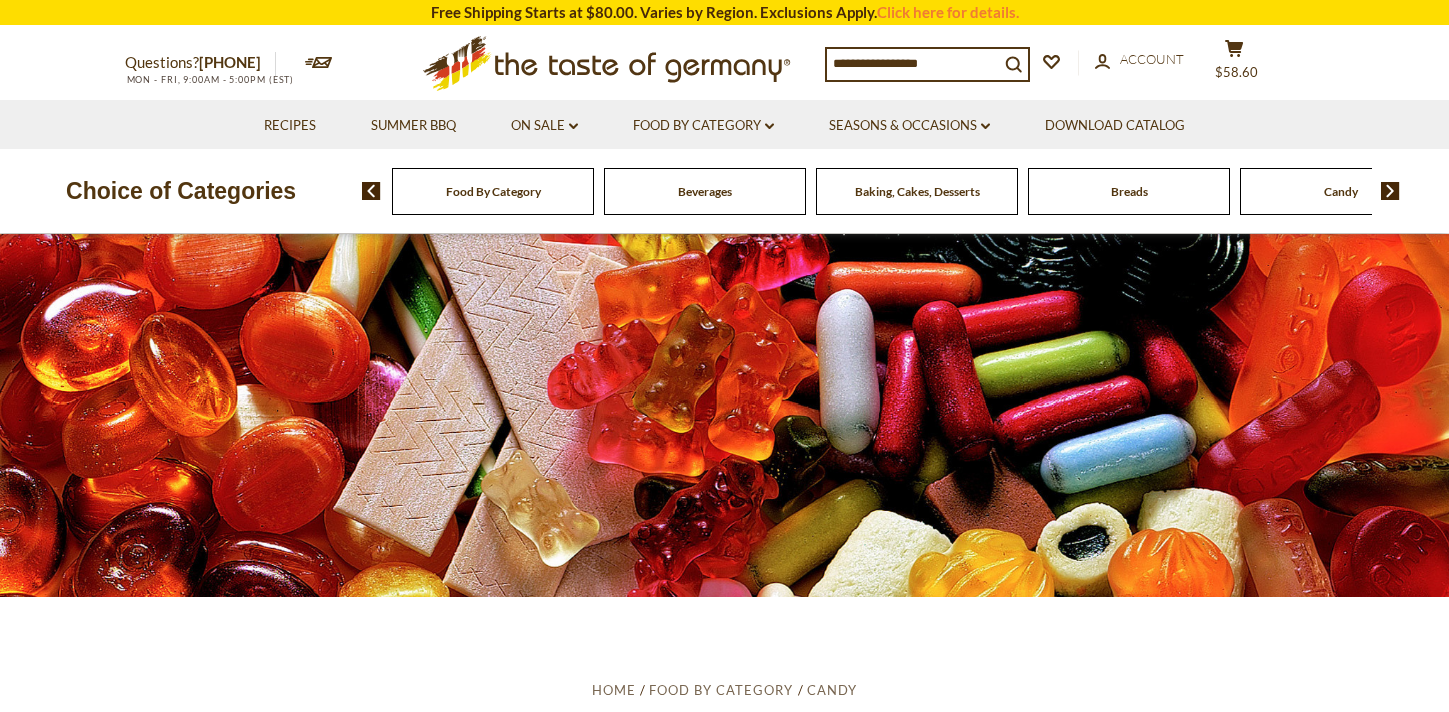 scroll, scrollTop: 2972, scrollLeft: 0, axis: vertical 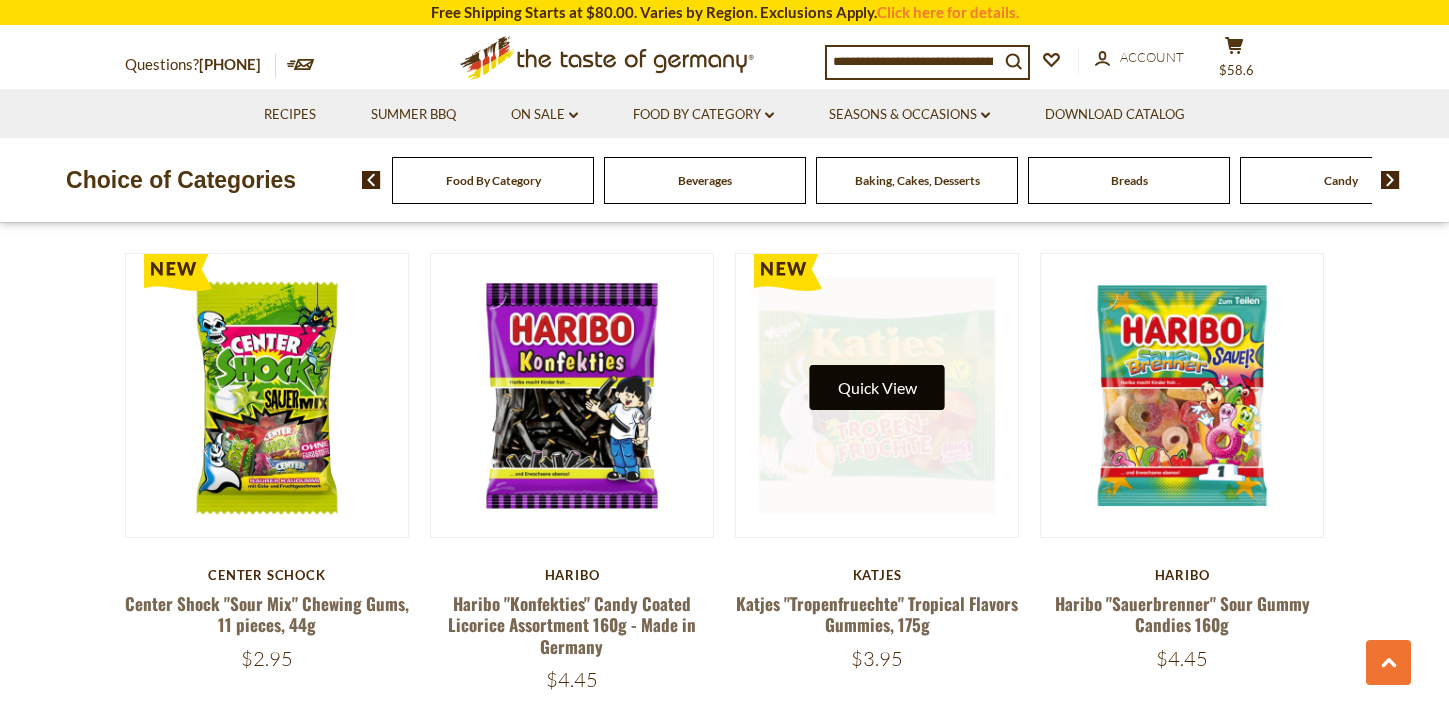 click on "Quick View" at bounding box center (877, 387) 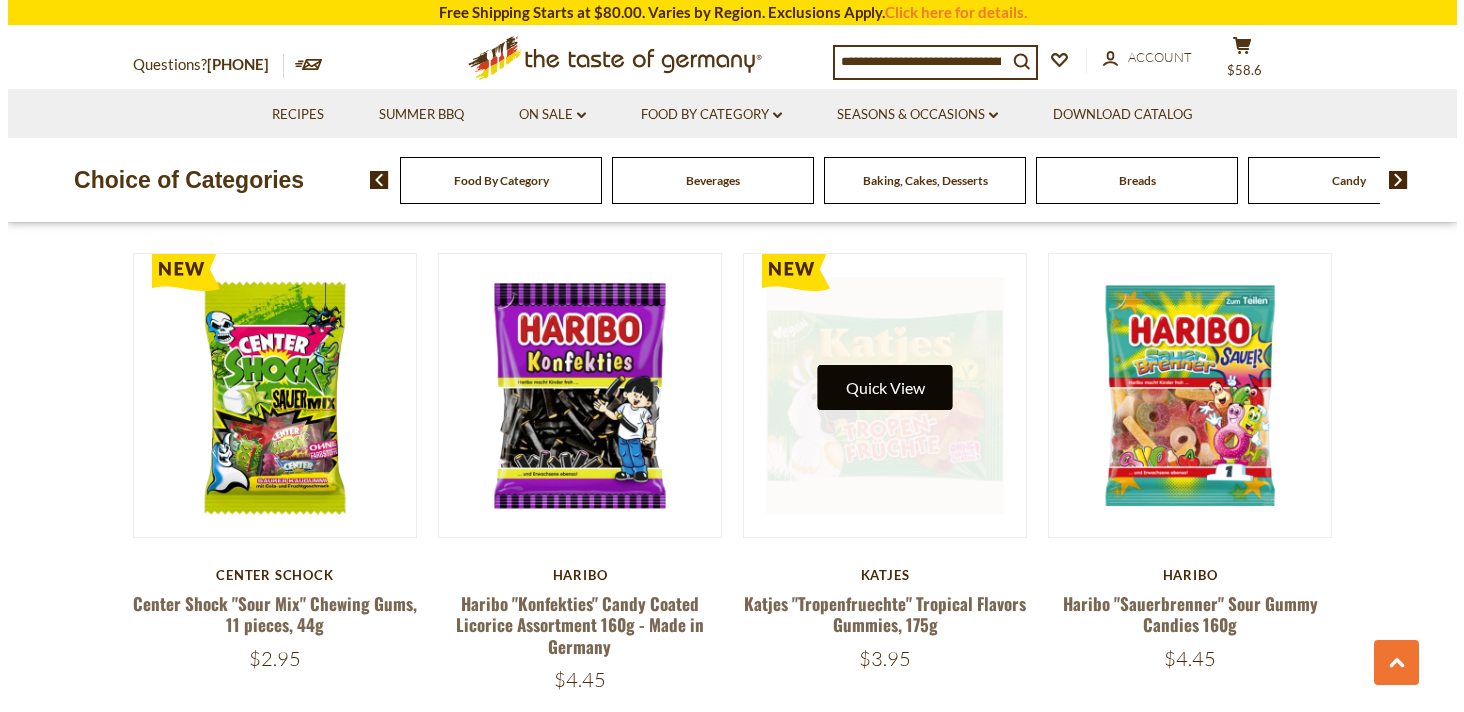 scroll, scrollTop: 3996, scrollLeft: 0, axis: vertical 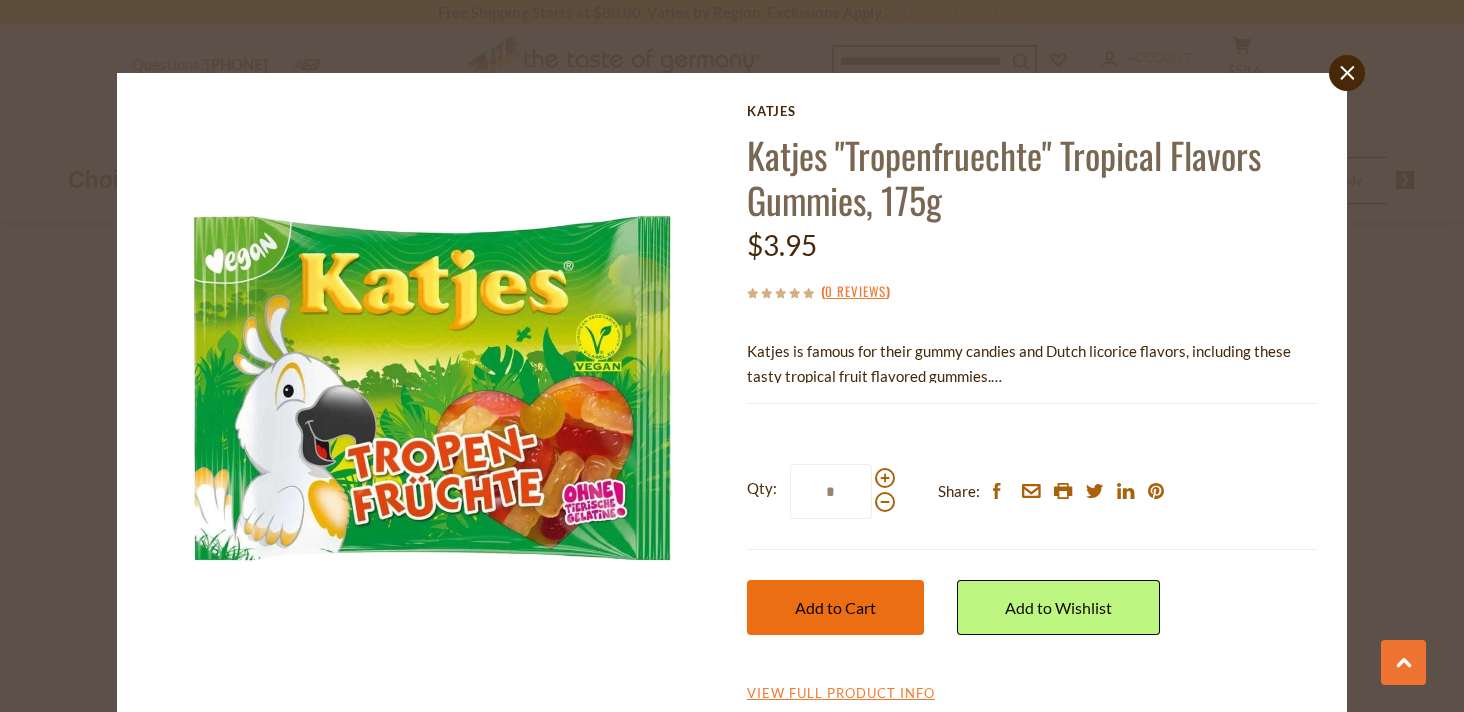 click on "Add to Cart" at bounding box center [835, 607] 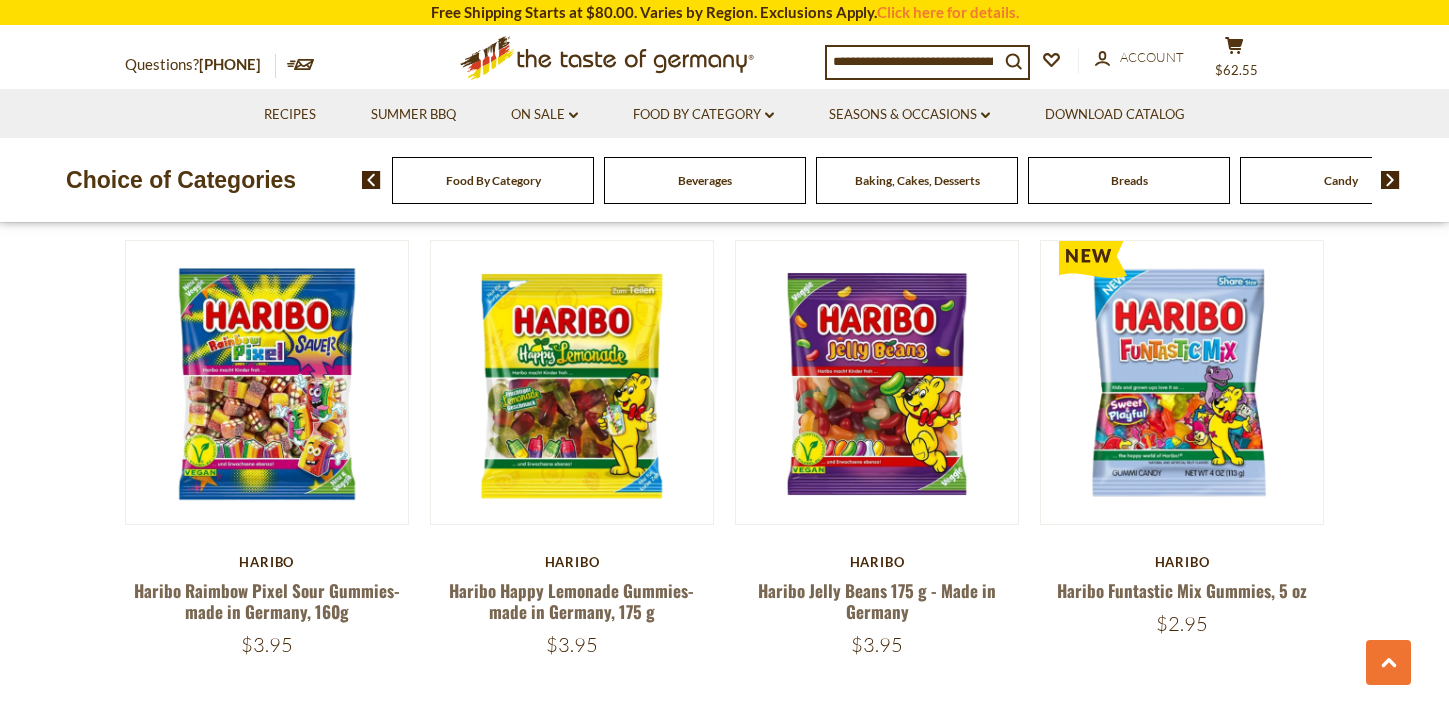 scroll, scrollTop: 4502, scrollLeft: 0, axis: vertical 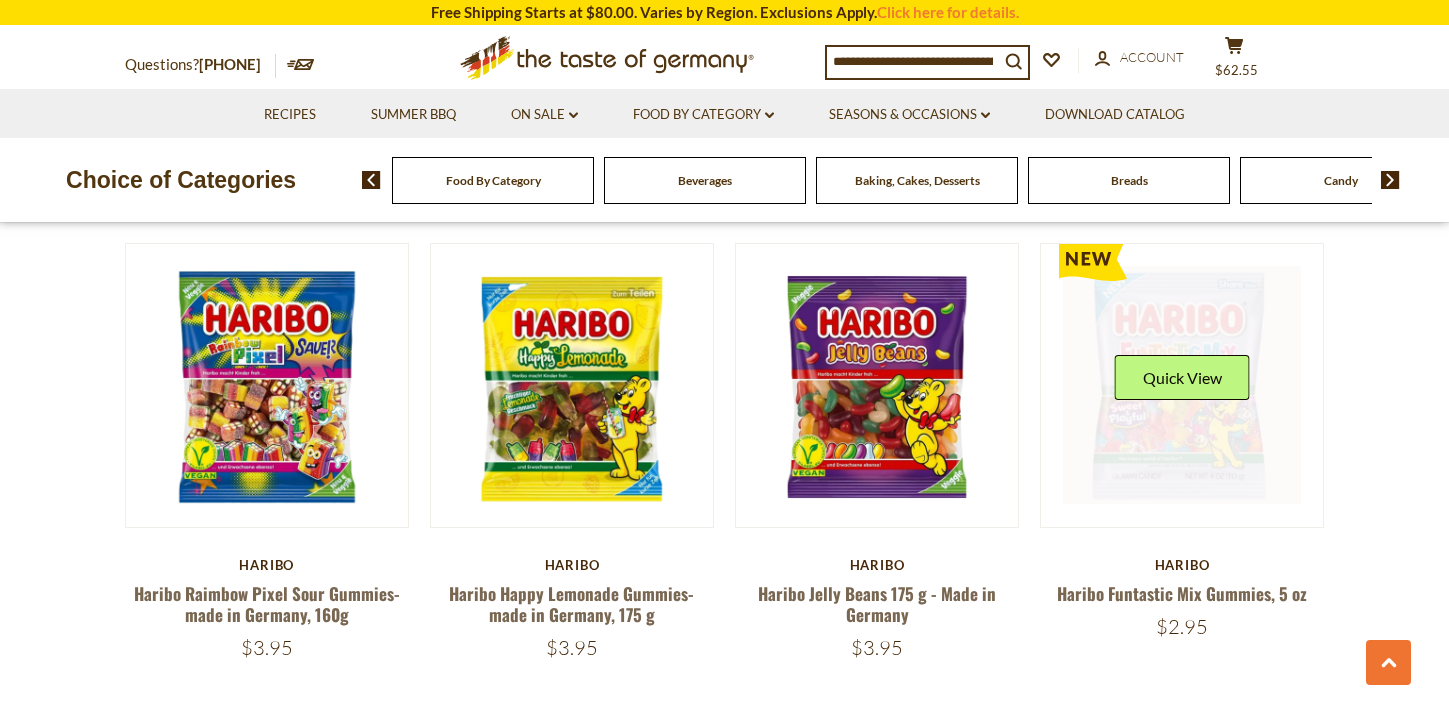click on "Quick View" at bounding box center [1182, 385] 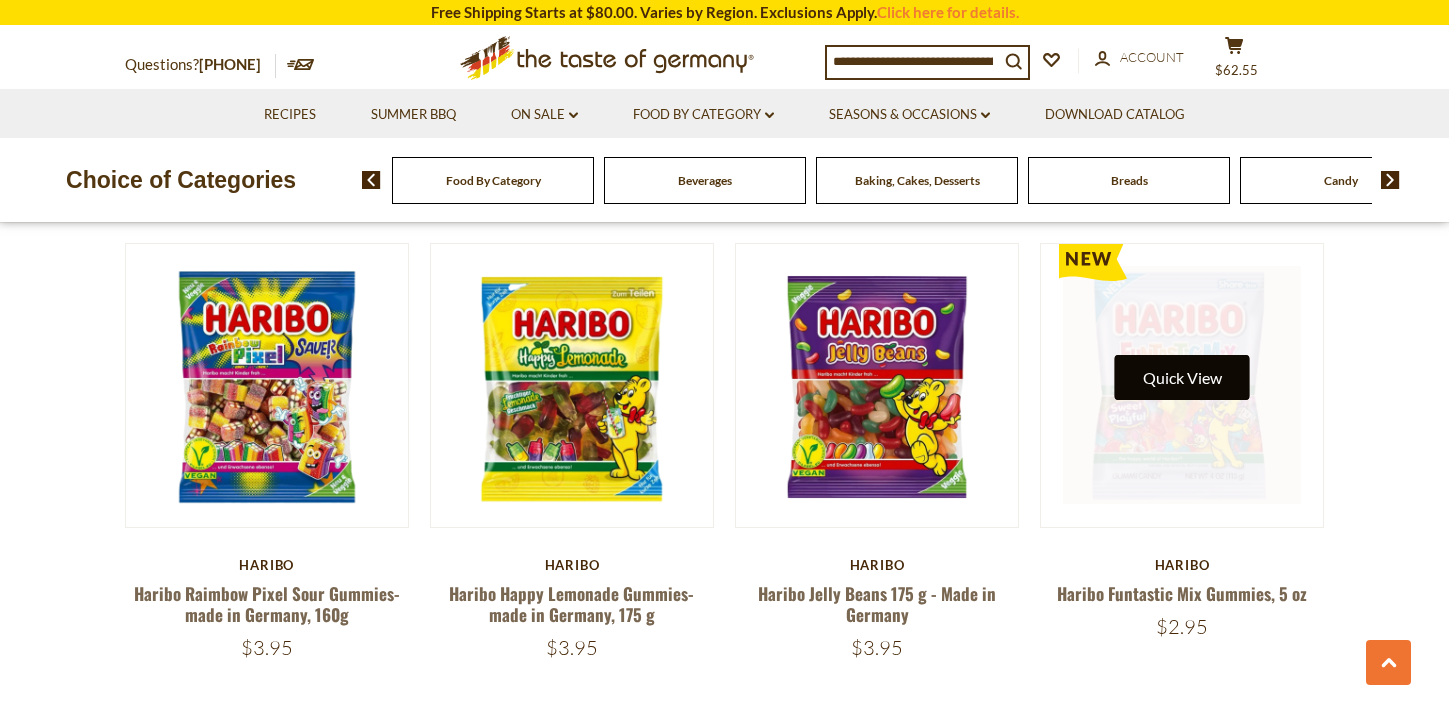click on "Quick View" at bounding box center (1182, 377) 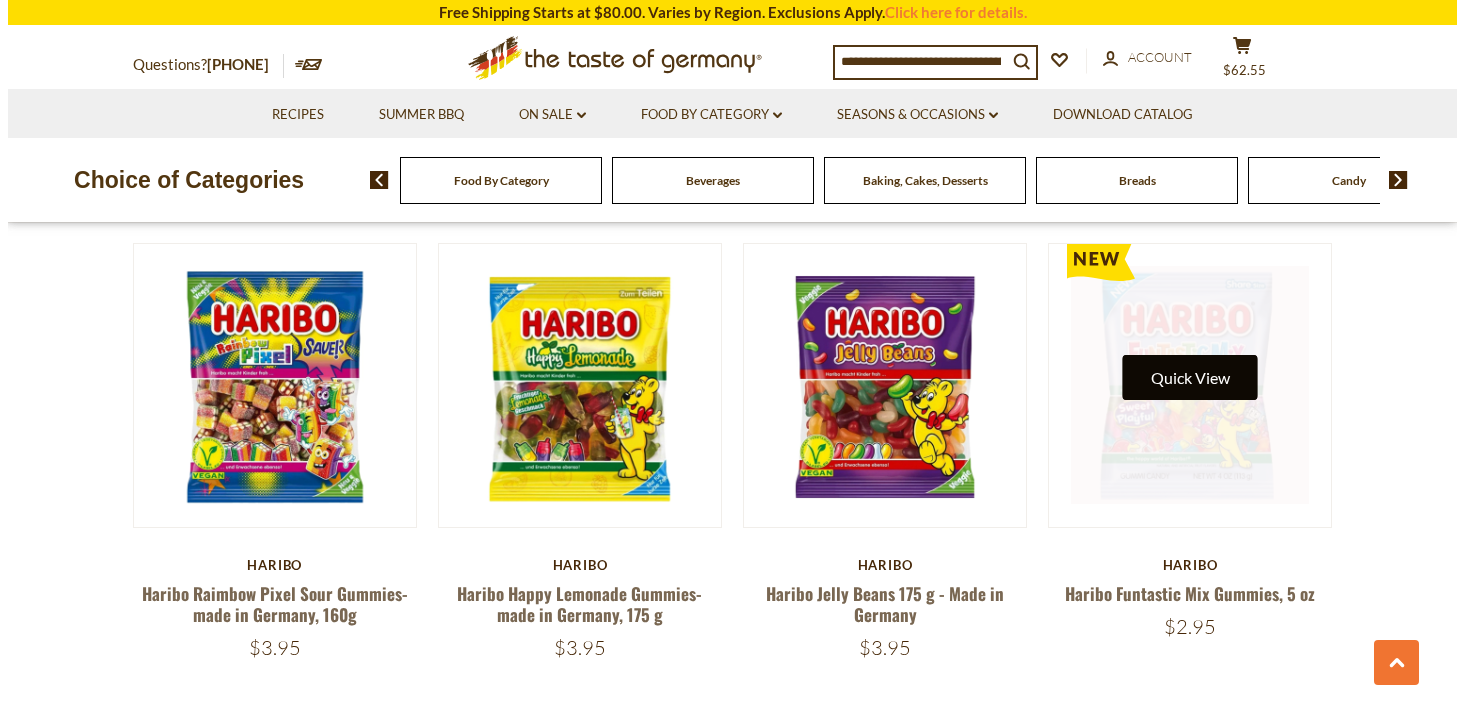 scroll, scrollTop: 4506, scrollLeft: 0, axis: vertical 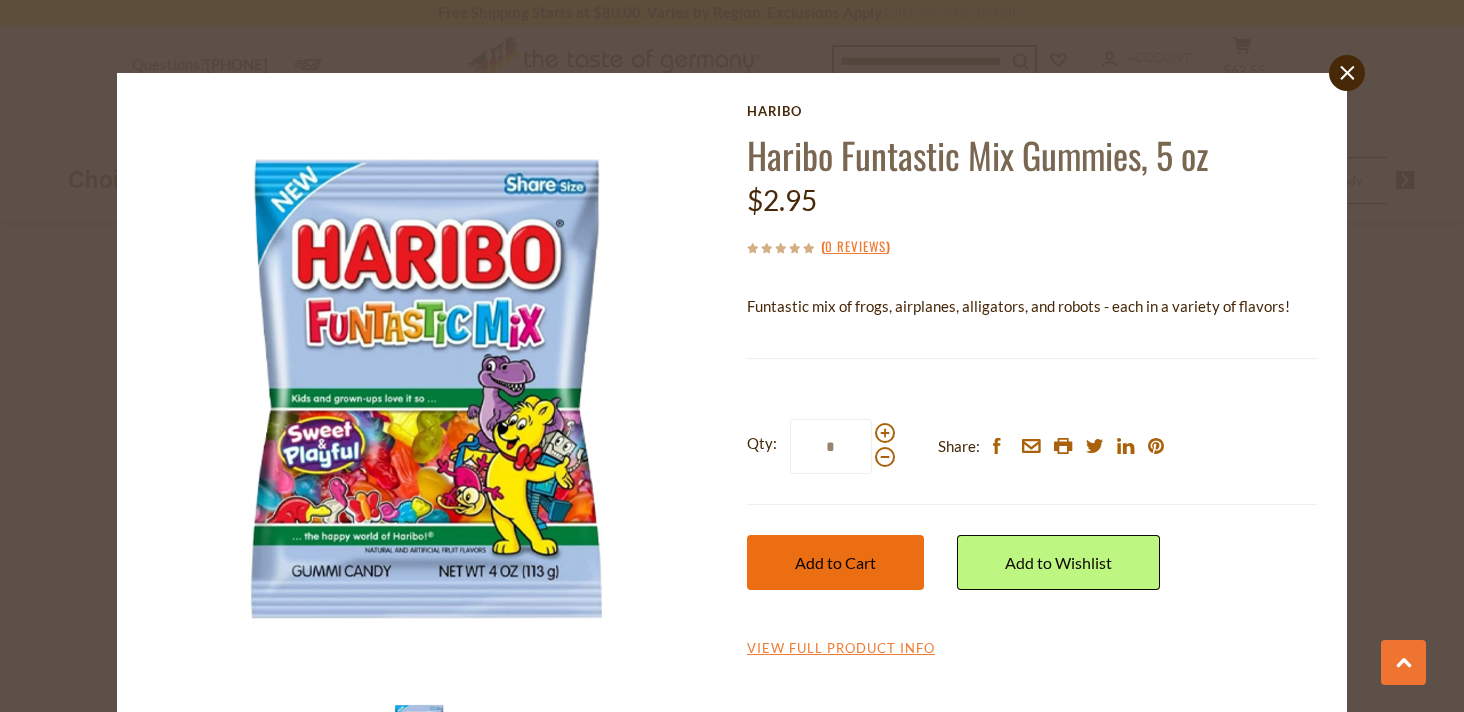 click on "Add to Cart" at bounding box center (835, 562) 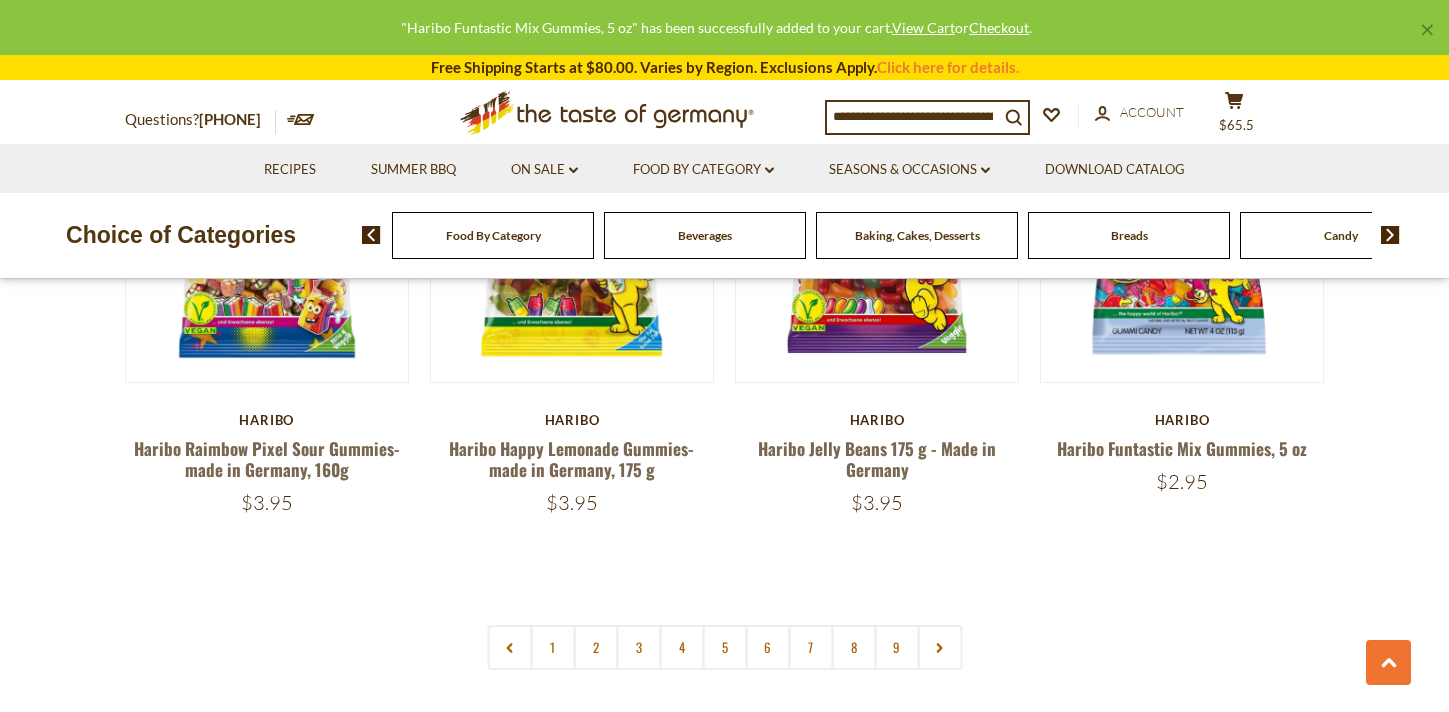 scroll, scrollTop: 4644, scrollLeft: 0, axis: vertical 